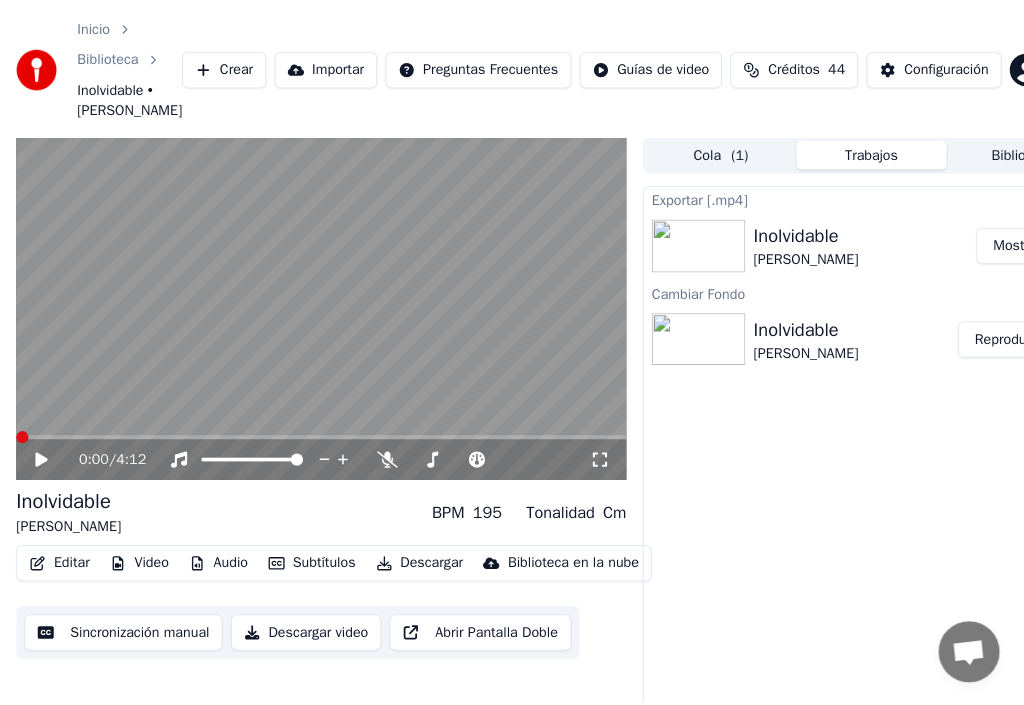 scroll, scrollTop: 0, scrollLeft: 0, axis: both 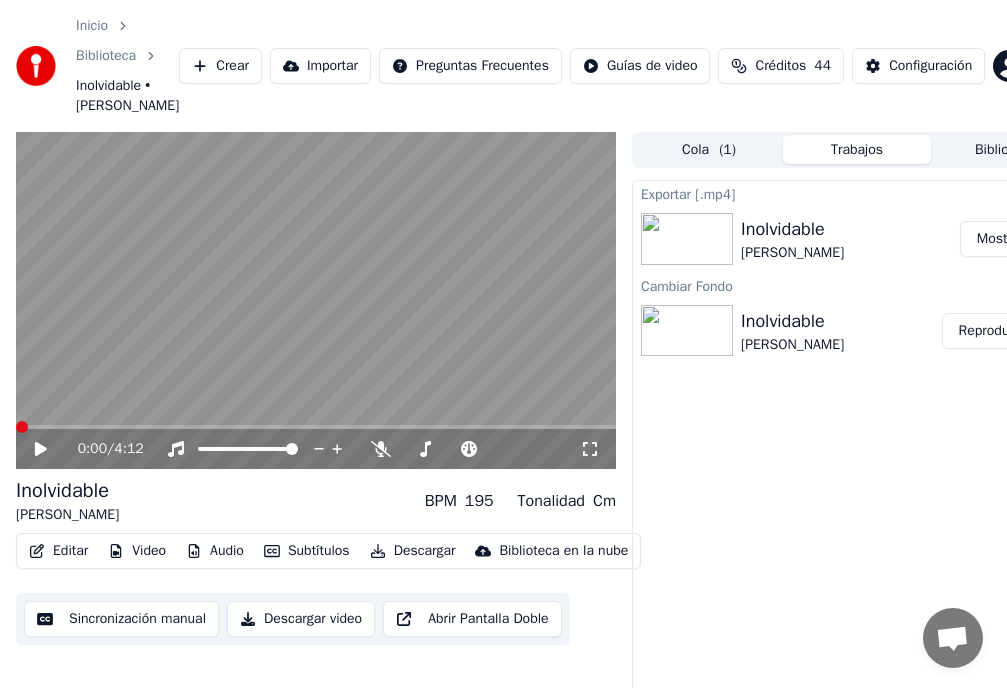 click on "Inicio Biblioteca Inolvidable • [PERSON_NAME] Importar Preguntas Frecuentes Guías de video Créditos 44 Configuración 0:00  /  4:12 Inolvidable [PERSON_NAME] BPM 195 Tonalidad Cm Editar Video Audio Subtítulos Descargar Biblioteca en la nube Sincronización manual Descargar video Abrir Pantalla Doble Cola ( 1 ) Trabajos Biblioteca Exportar [.mp4] Inolvidable [PERSON_NAME] Cambiar Fondo Inolvidable [PERSON_NAME] Reproducir" at bounding box center (503, 344) 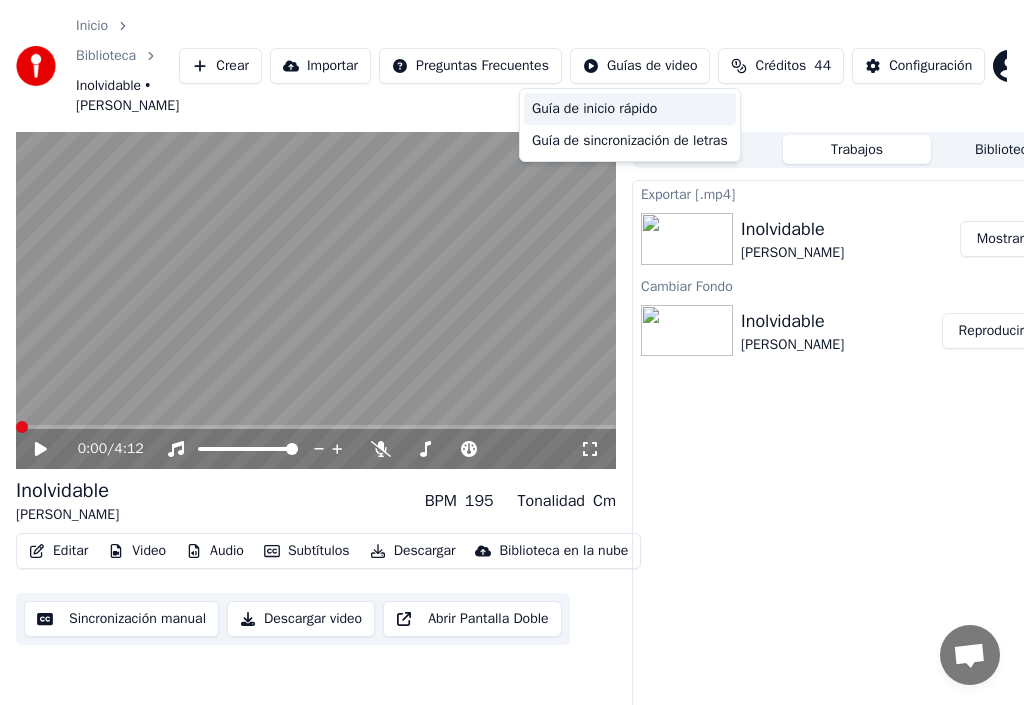 click on "Guía de inicio rápido" at bounding box center [630, 109] 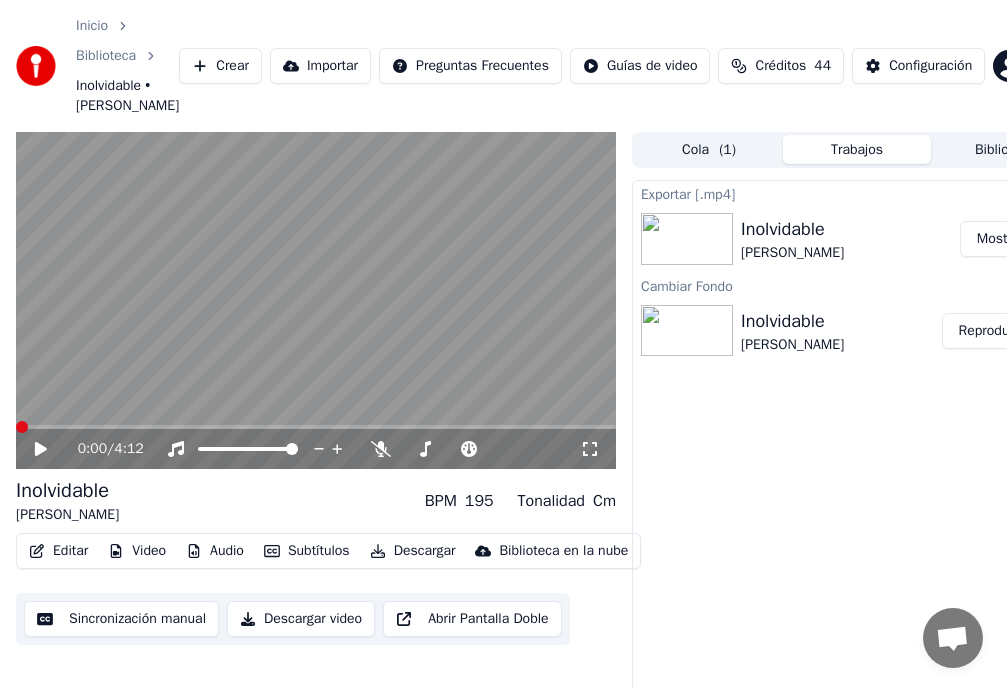 click on "Inolvidable" at bounding box center [792, 229] 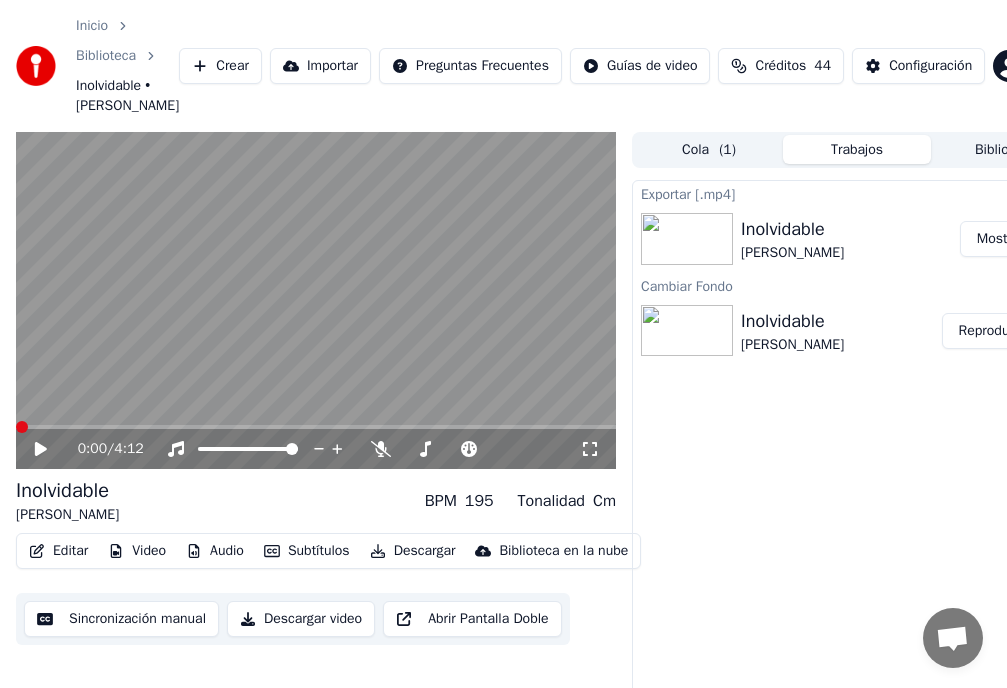 click on "Inolvidable" at bounding box center [792, 229] 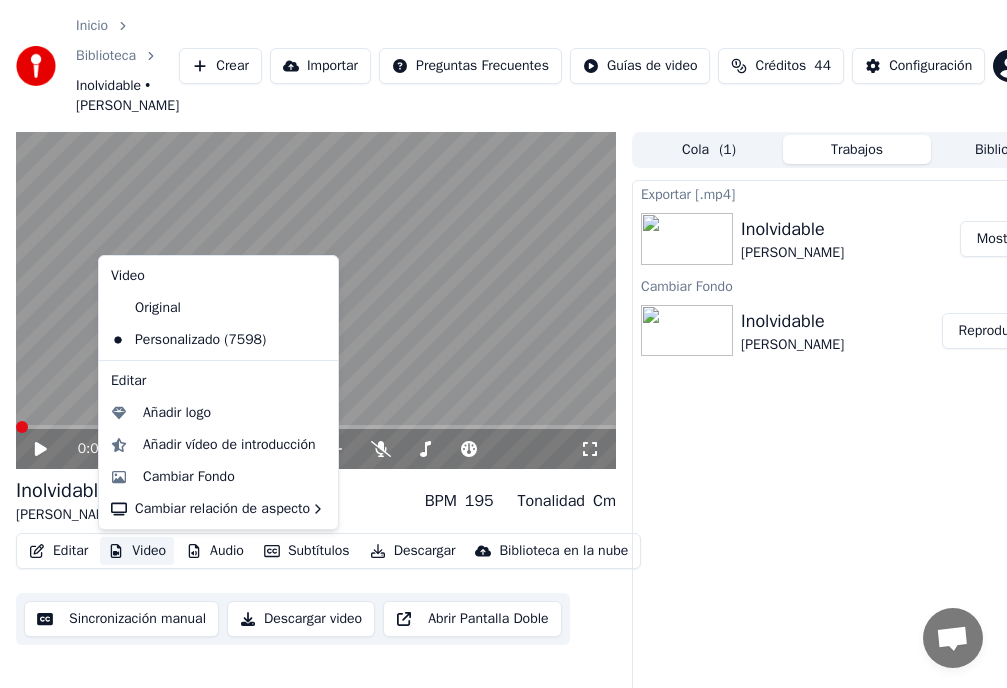 click on "Video" at bounding box center [137, 551] 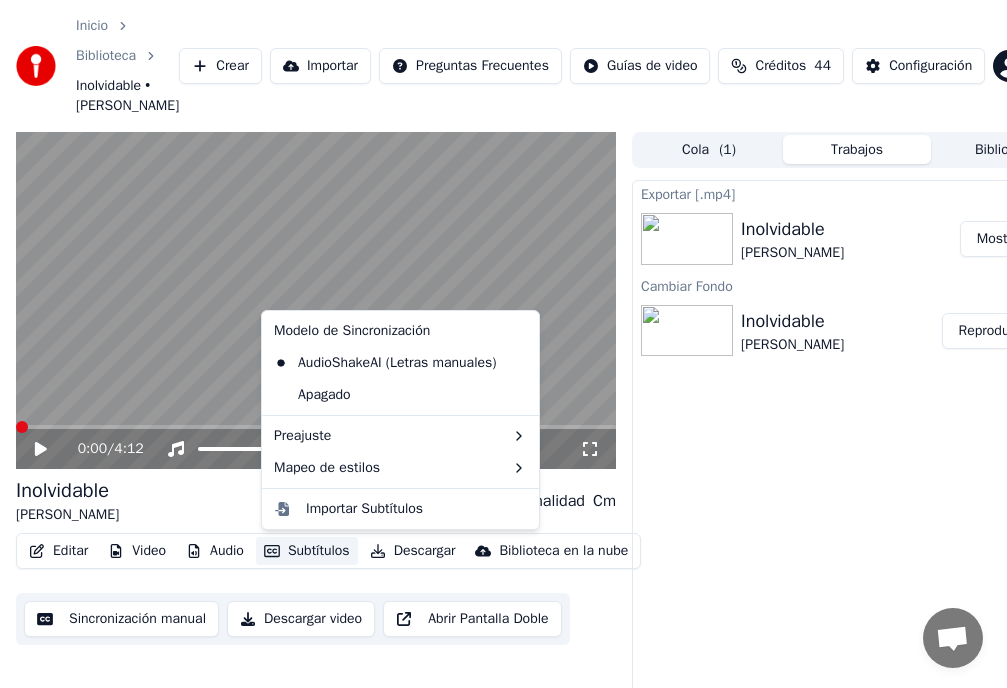 click on "Exportar [.mp4] Inolvidable [PERSON_NAME] Cambiar Fondo Inolvidable [PERSON_NAME] Reproducir" at bounding box center (857, 472) 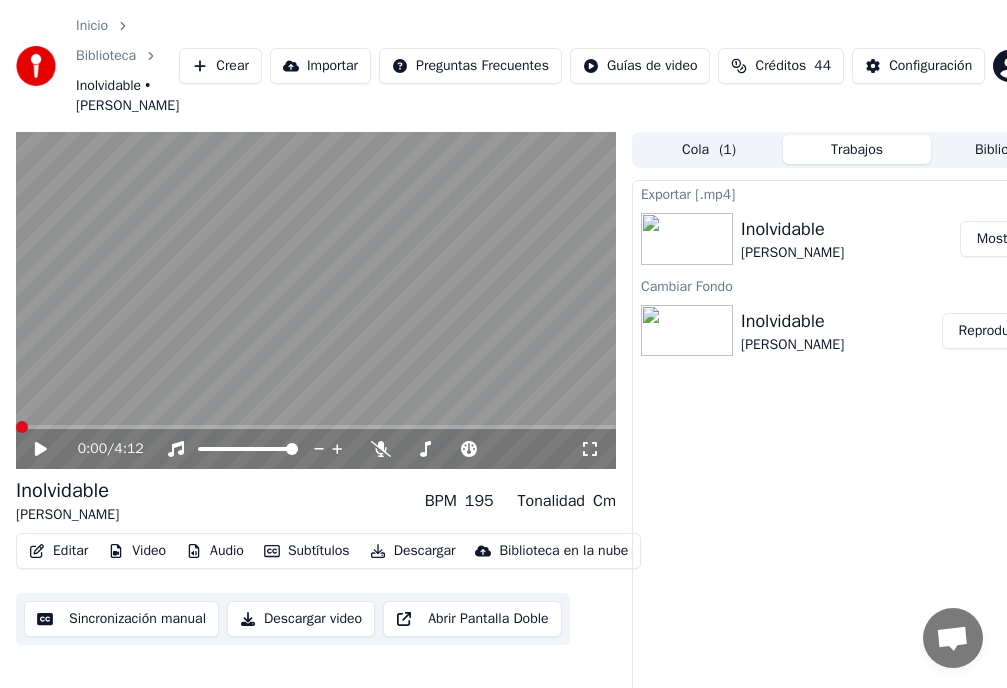 click on "Editar" at bounding box center [58, 551] 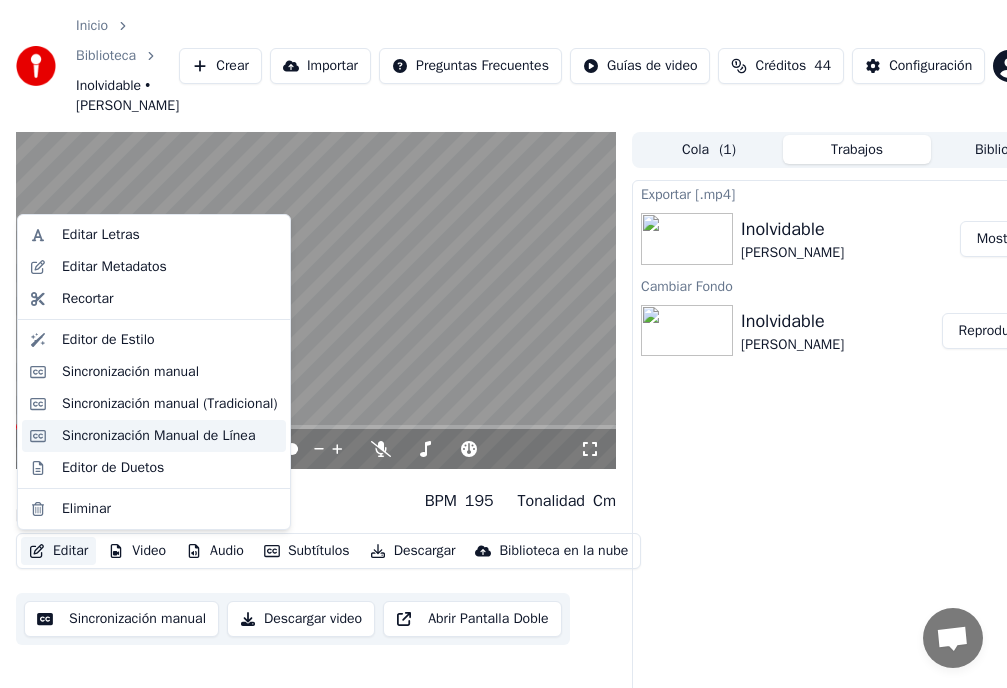 click on "Sincronización Manual de Línea" at bounding box center (158, 436) 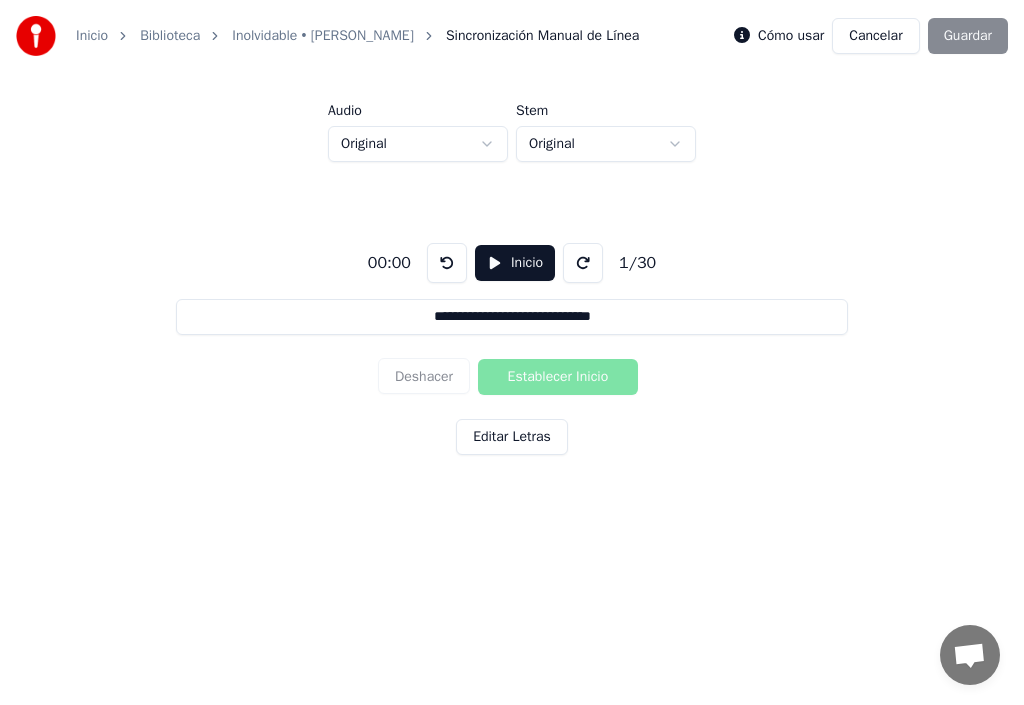 click on "Biblioteca" at bounding box center (170, 36) 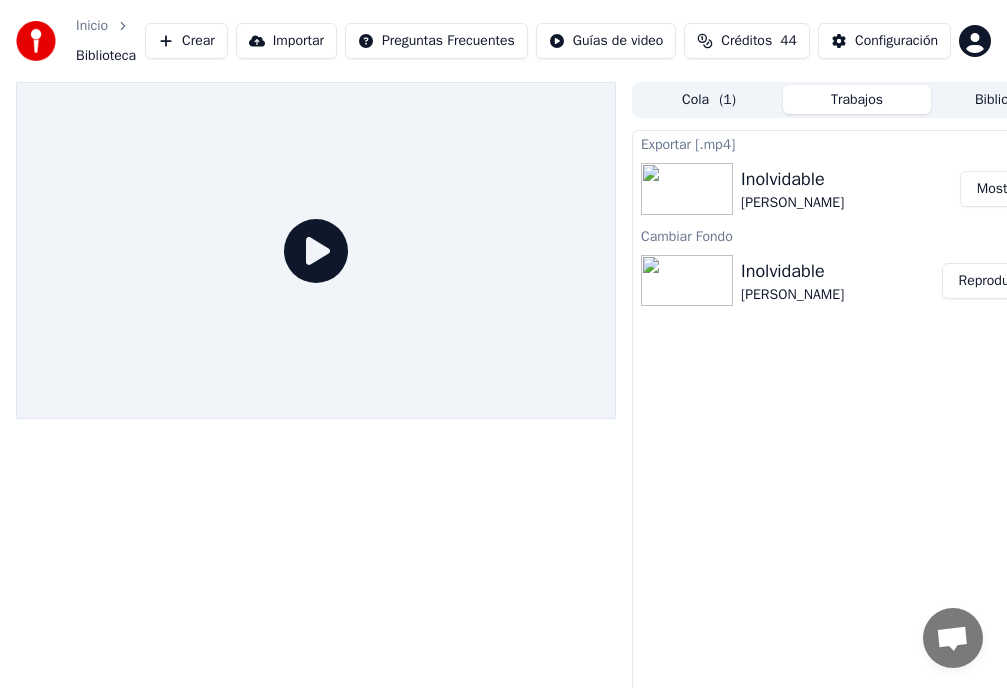 click on "Inicio" at bounding box center [92, 26] 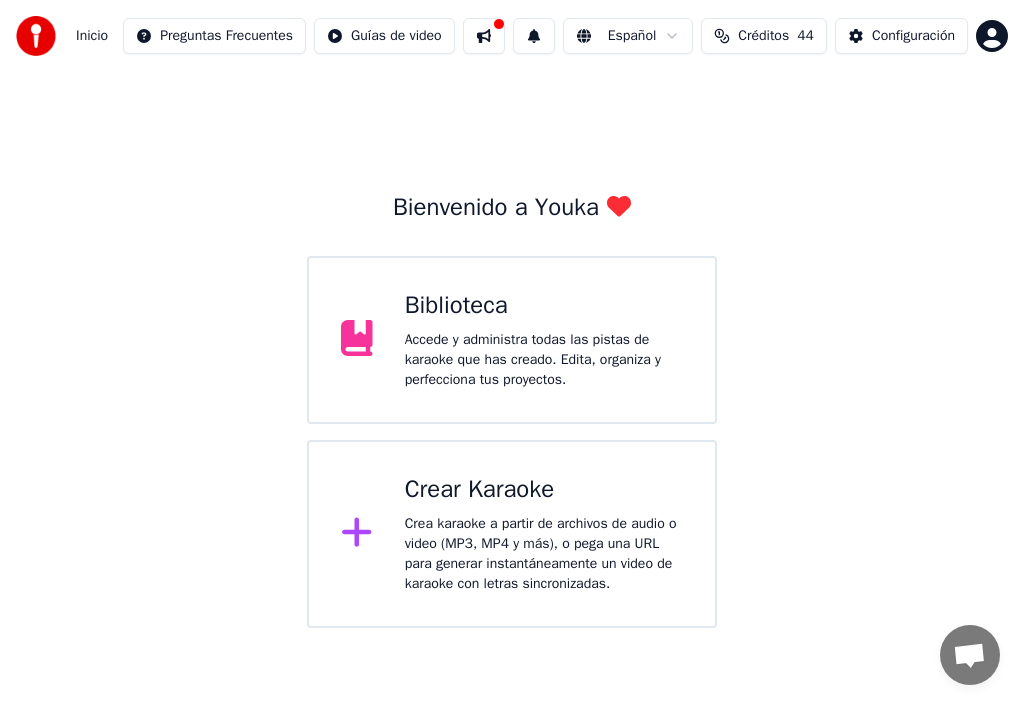 click on "Biblioteca" at bounding box center (544, 306) 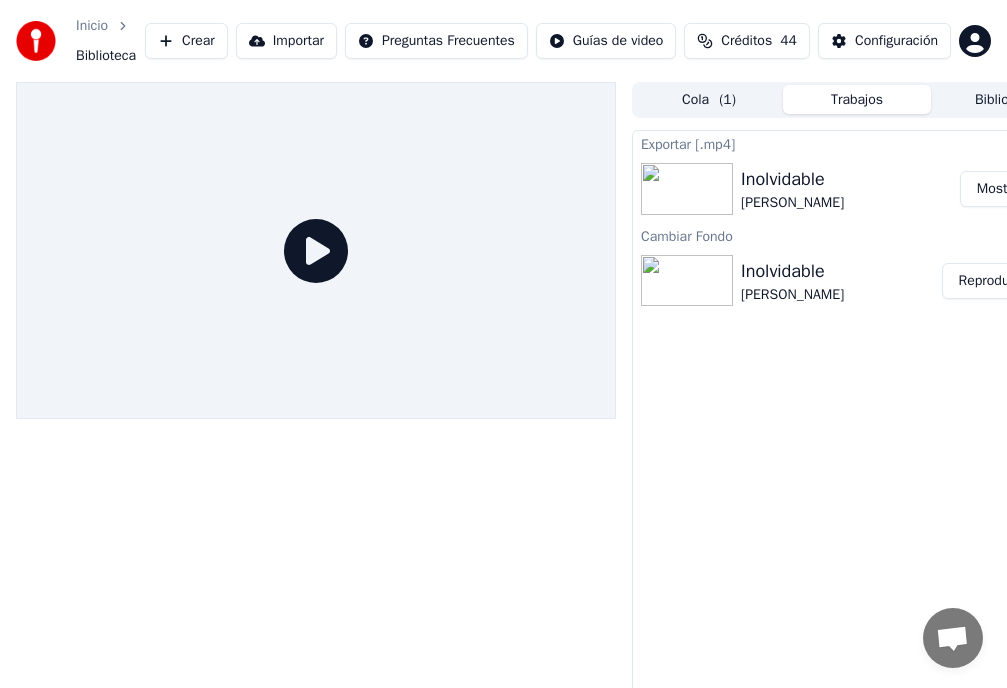 click on "[PERSON_NAME]" at bounding box center [792, 203] 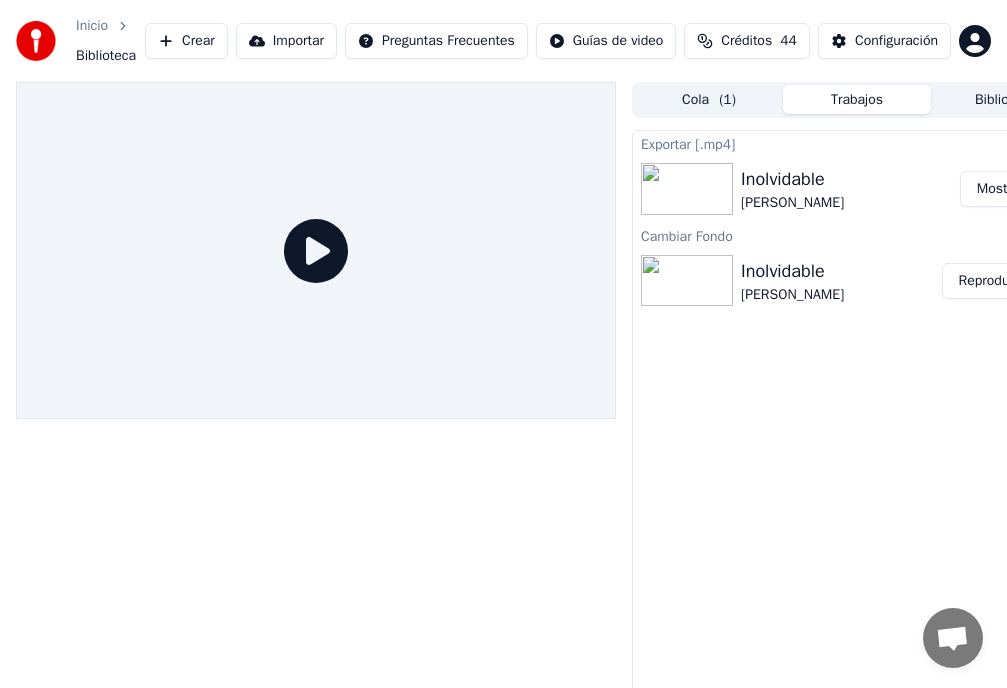 click on "Mostrar" at bounding box center [1000, 189] 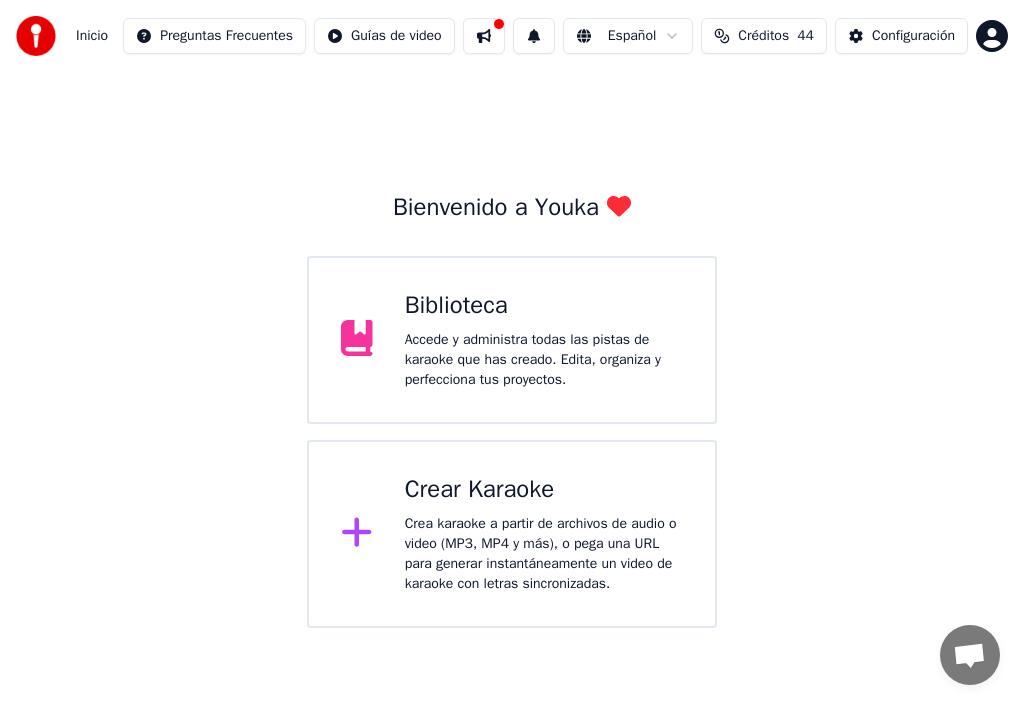 click on "Accede y administra todas las pistas de karaoke que has creado. Edita, organiza y perfecciona tus proyectos." at bounding box center (544, 360) 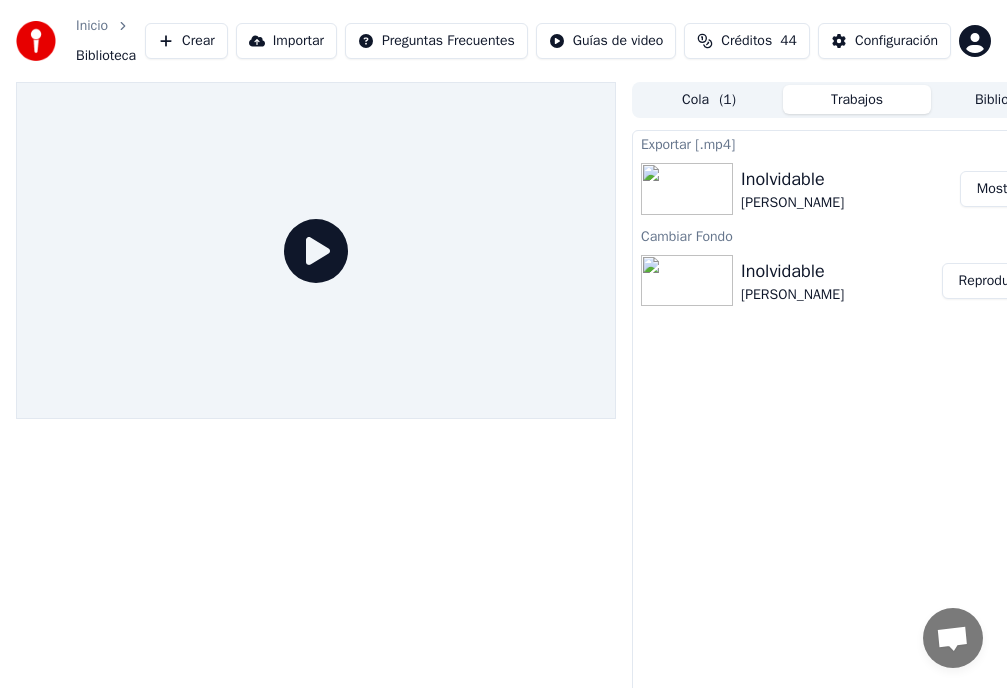 click on "Mostrar" at bounding box center [1000, 189] 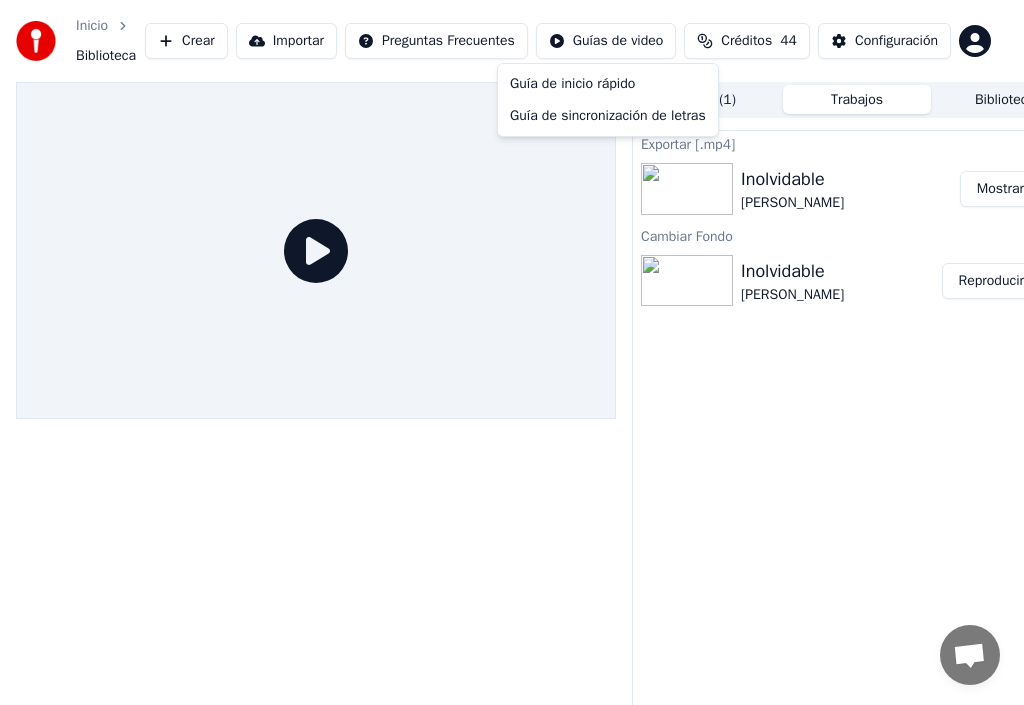 click on "Inicio Biblioteca Crear Importar Preguntas Frecuentes Guías de video Créditos 44 Configuración Cola ( 1 ) Trabajos Biblioteca Exportar [.mp4] Inolvidable [PERSON_NAME] Cambiar Fondo Inolvidable [PERSON_NAME] Reproducir Guía de inicio rápido Guía de sincronización de letras" at bounding box center (512, 352) 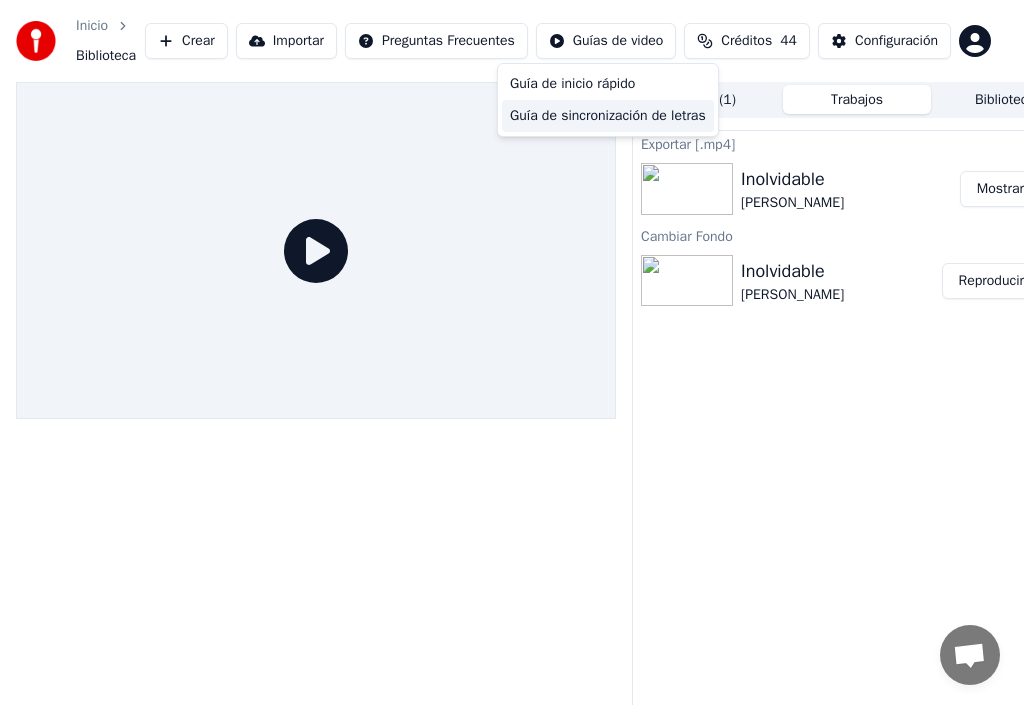 click on "Guía de sincronización de letras" at bounding box center [608, 116] 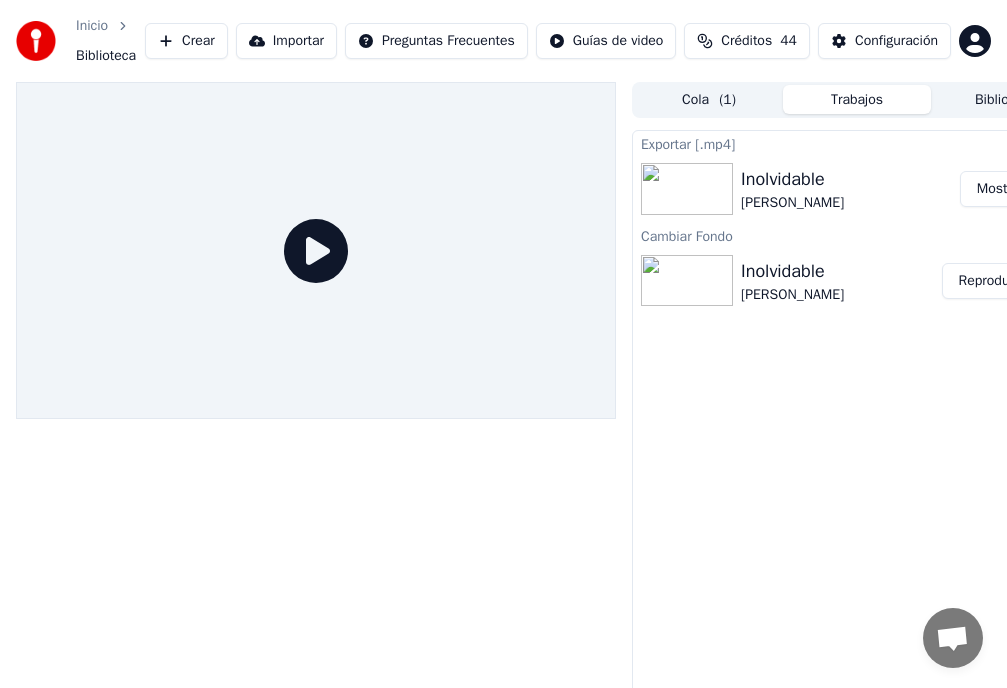 click on "Mostrar" at bounding box center [1000, 189] 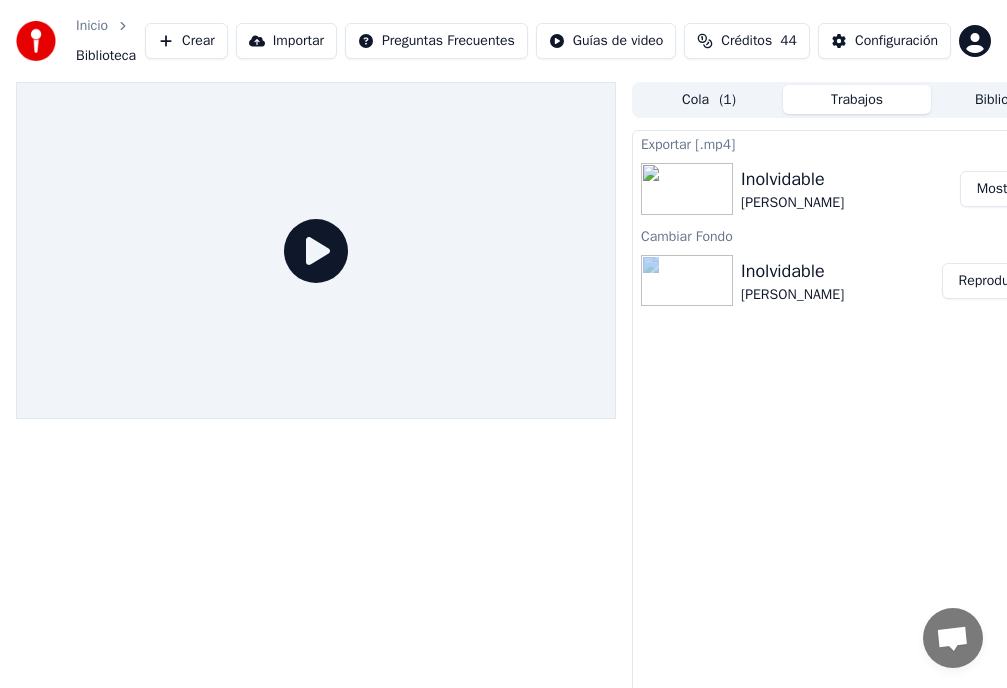 click on "Inolvidable [PERSON_NAME] Reproducir" at bounding box center [857, 281] 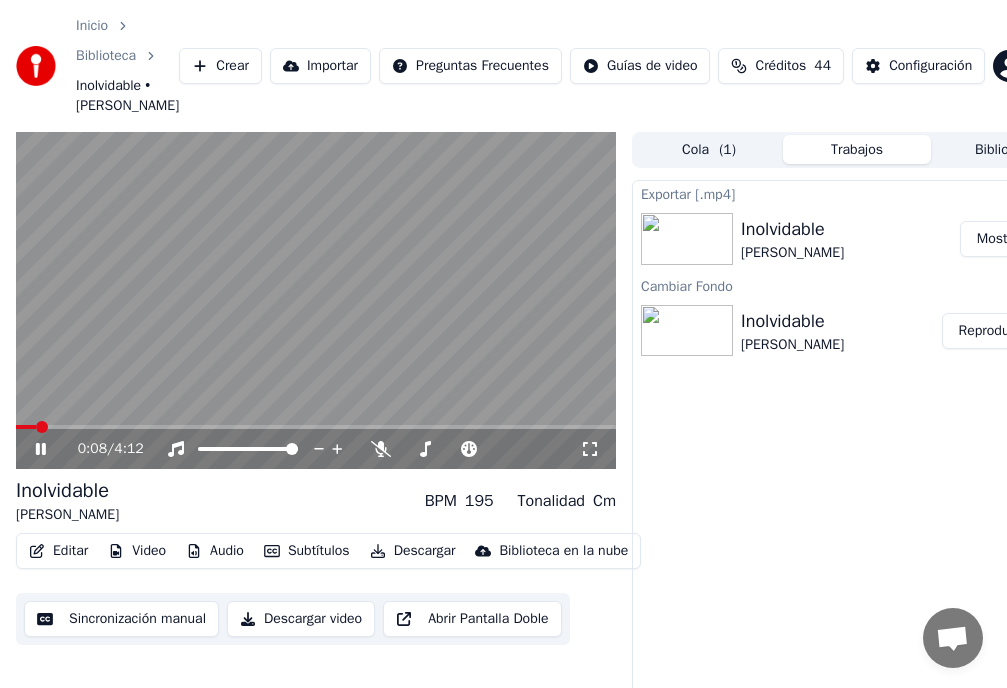 click 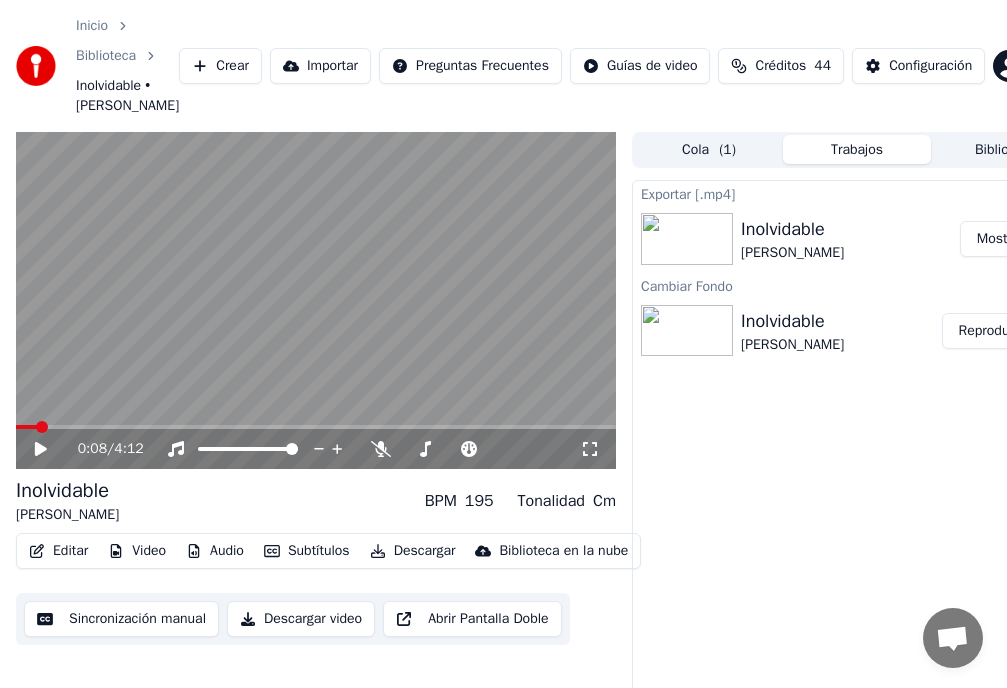 click on "Video" at bounding box center [137, 551] 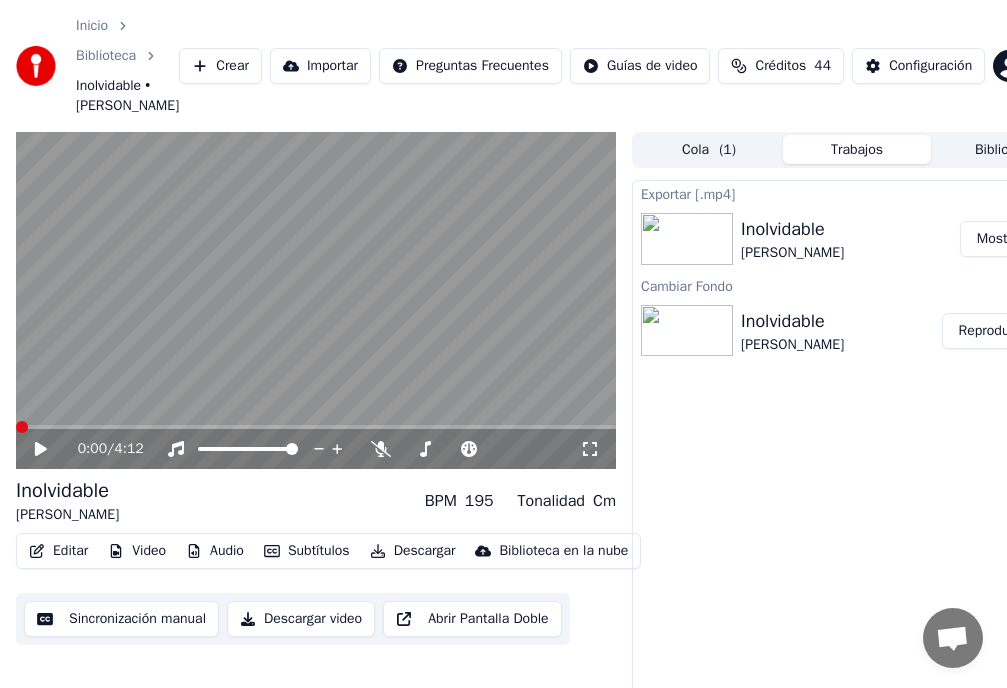 click at bounding box center [22, 427] 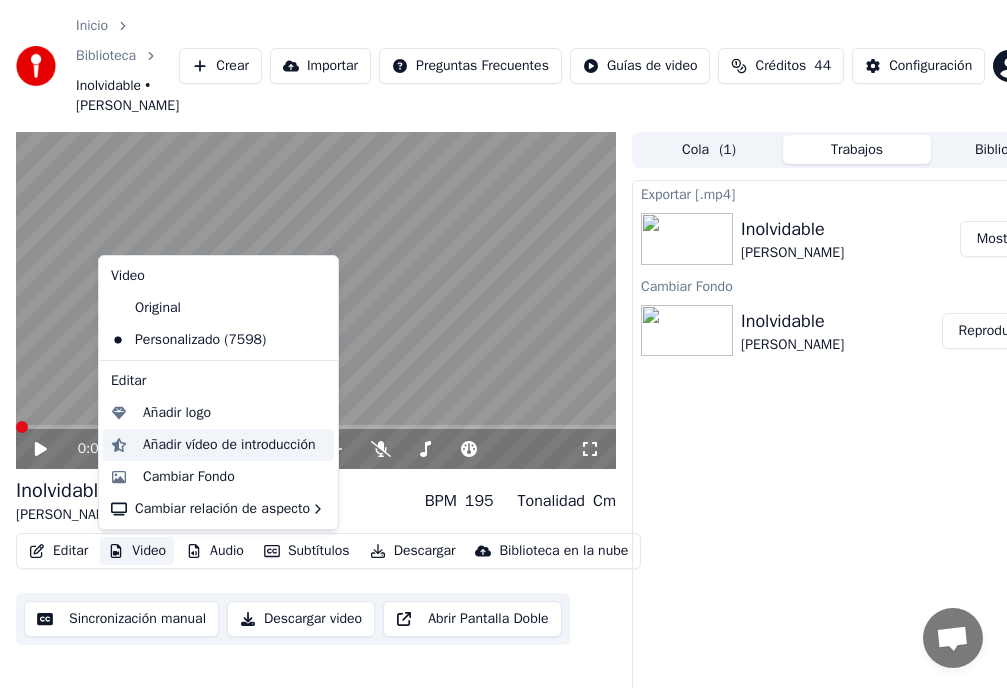 click on "Añadir vídeo de introducción" at bounding box center [229, 445] 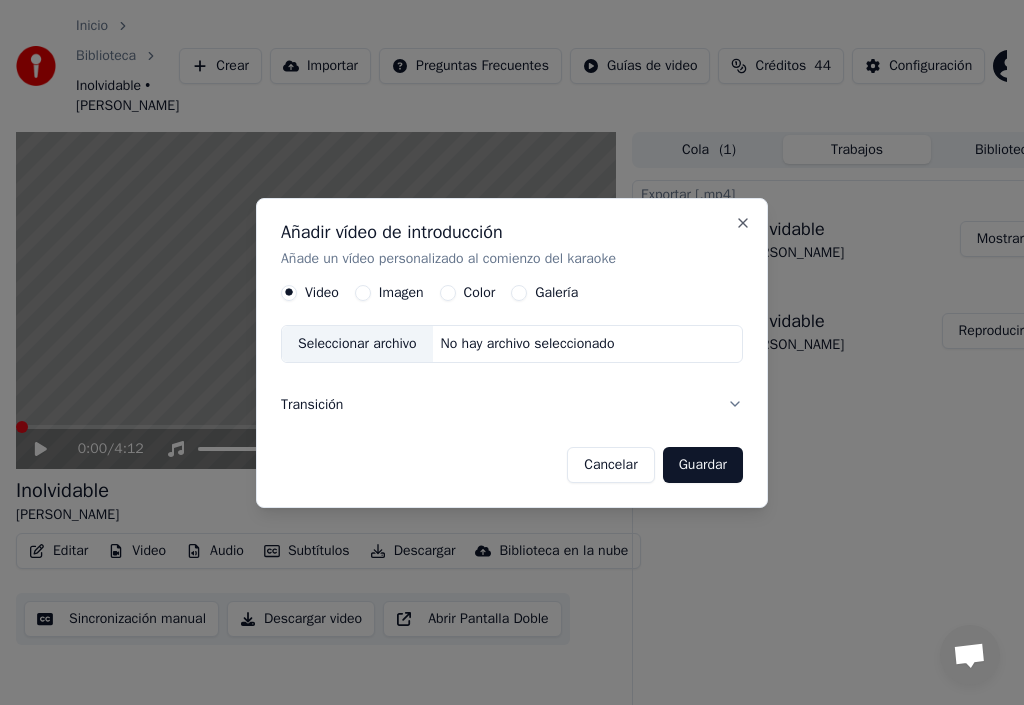 click on "Imagen" at bounding box center (363, 293) 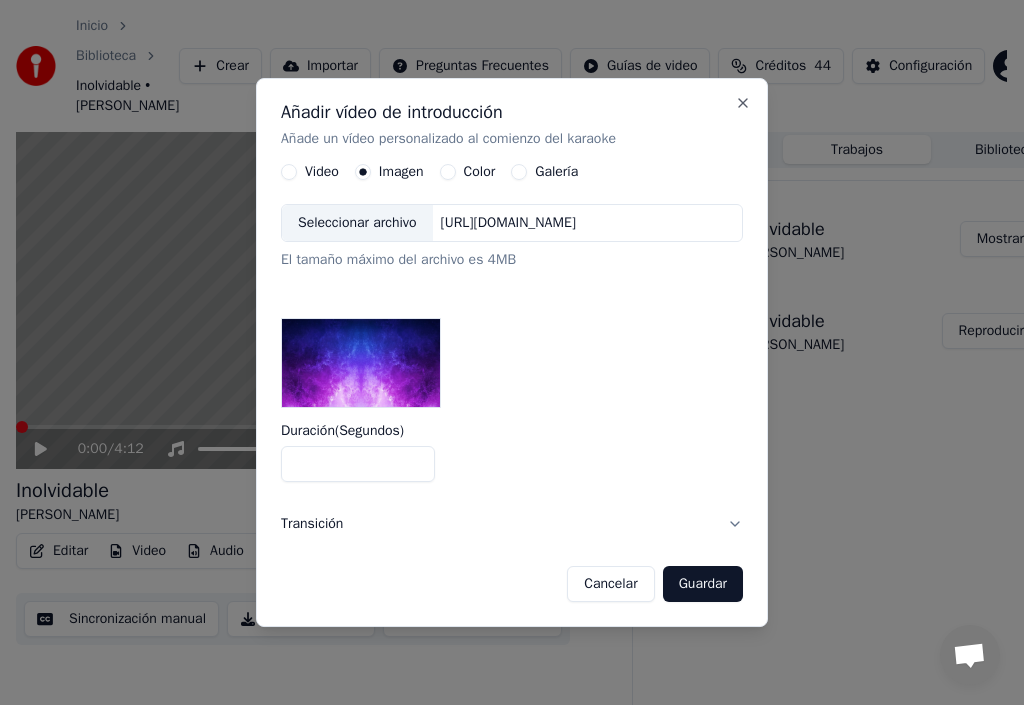 click on "Seleccionar archivo" at bounding box center (357, 224) 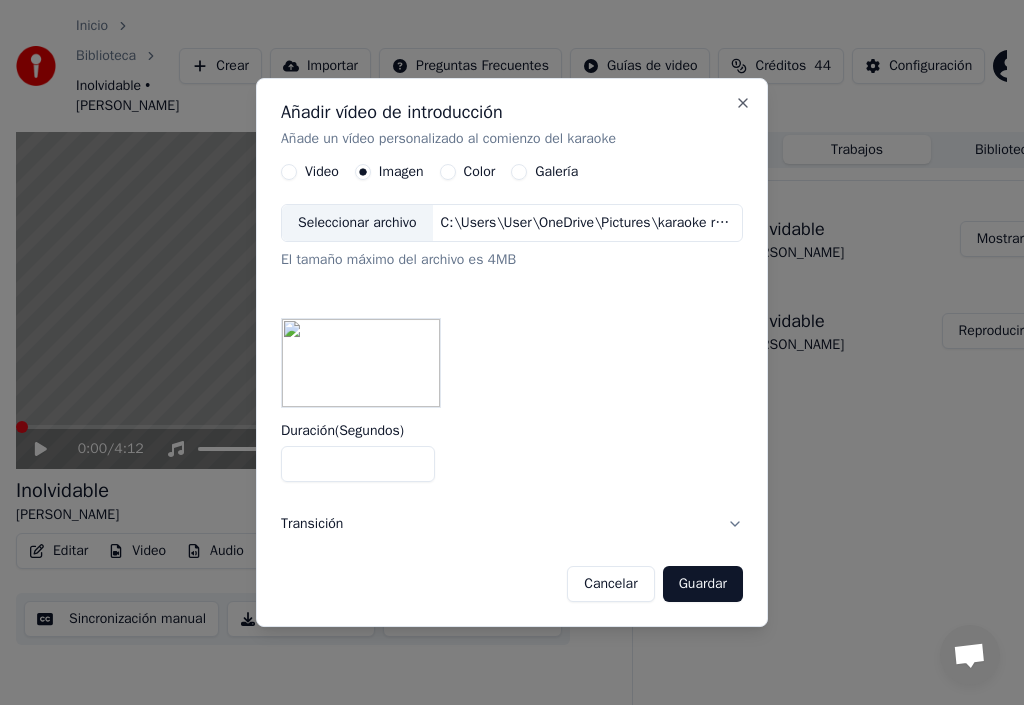 click on "*" at bounding box center (358, 464) 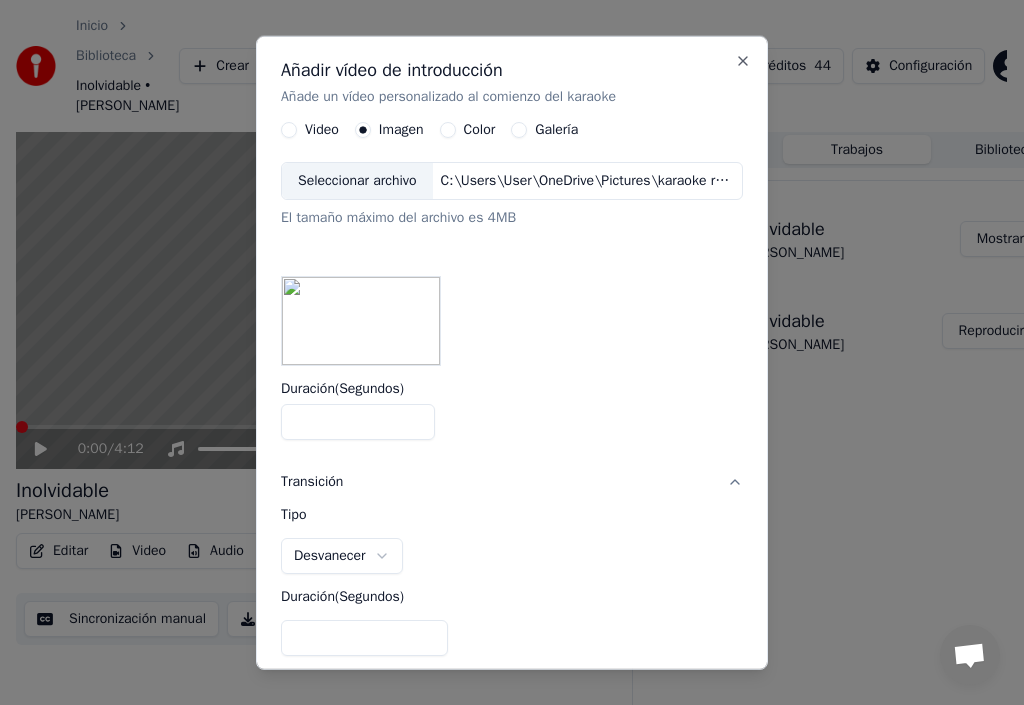 click on "**********" at bounding box center [503, 352] 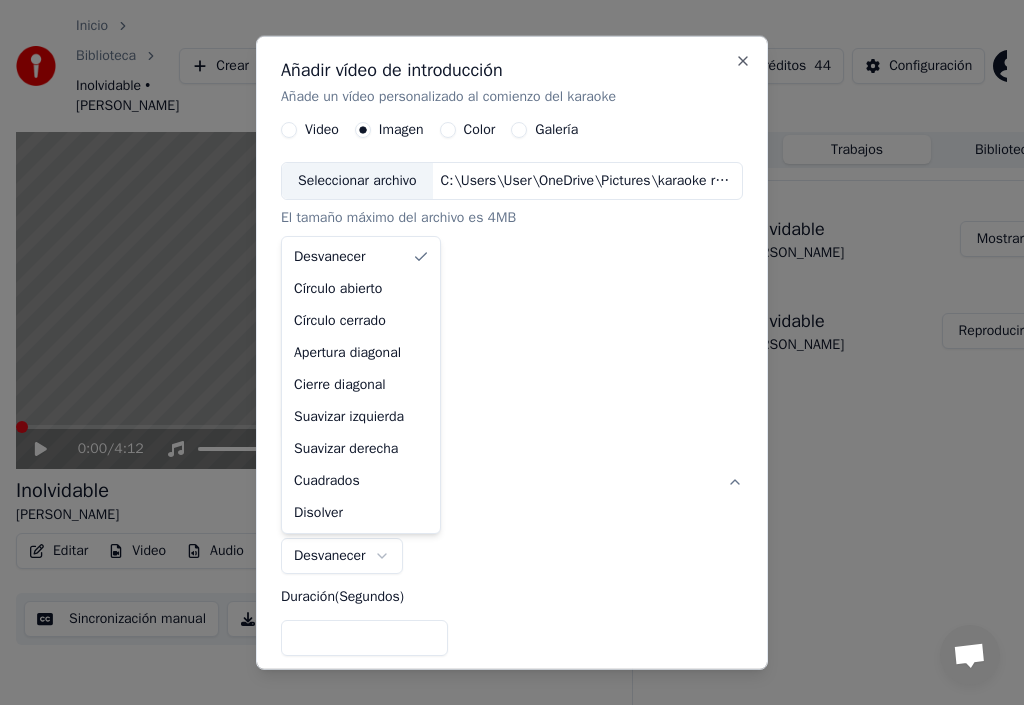 select on "**********" 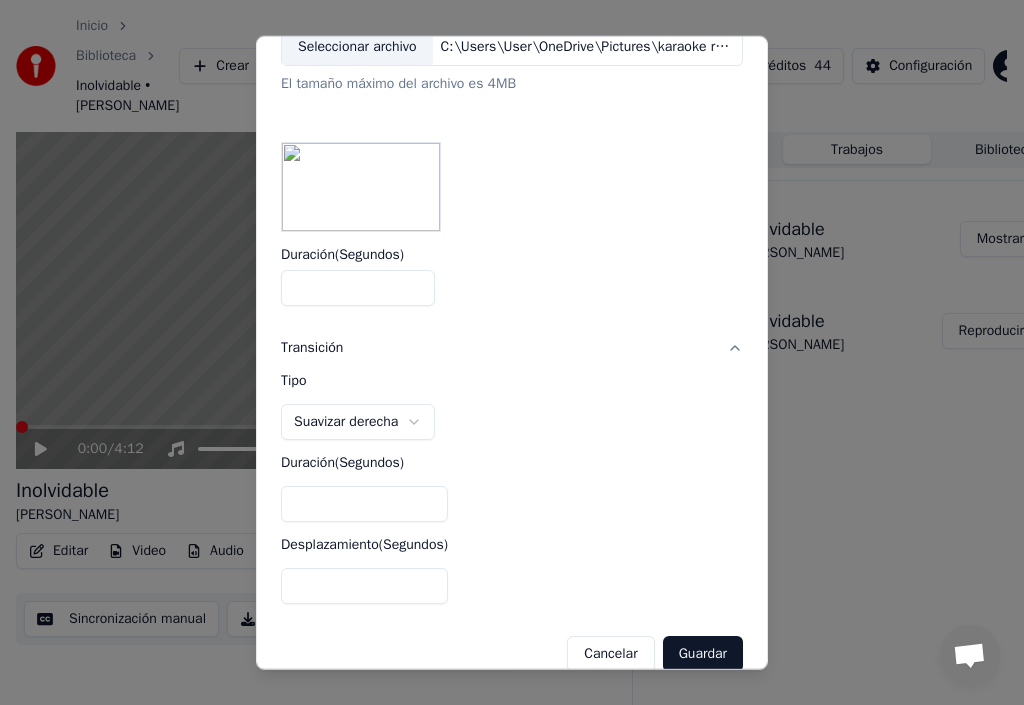 scroll, scrollTop: 175, scrollLeft: 0, axis: vertical 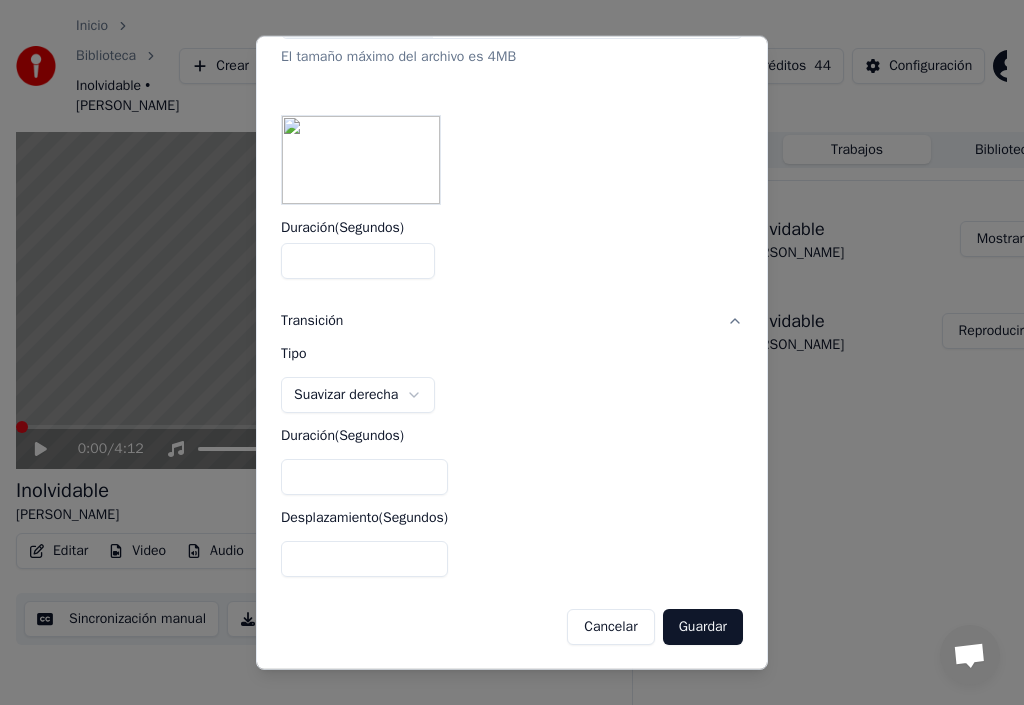click on "**" at bounding box center [364, 559] 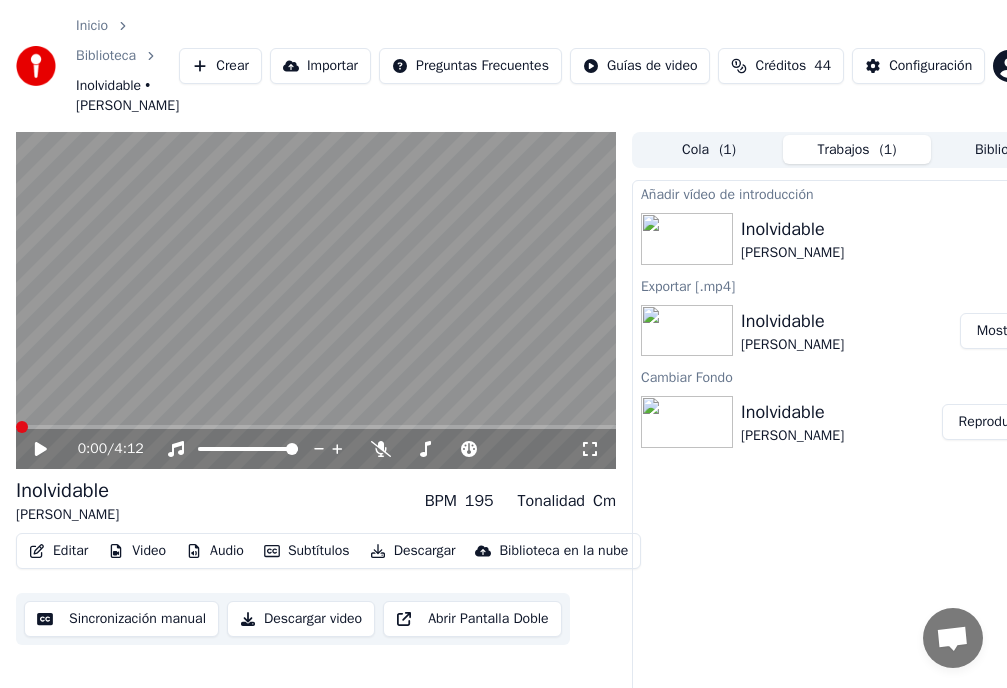 click on "Importar" at bounding box center [320, 66] 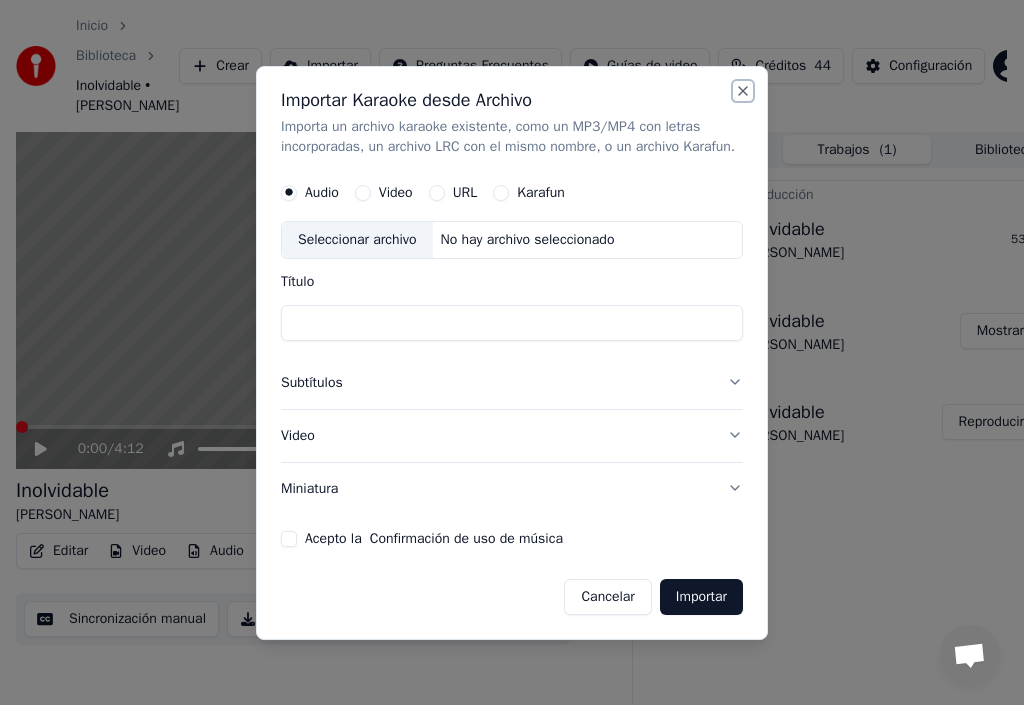 click on "Close" at bounding box center (743, 91) 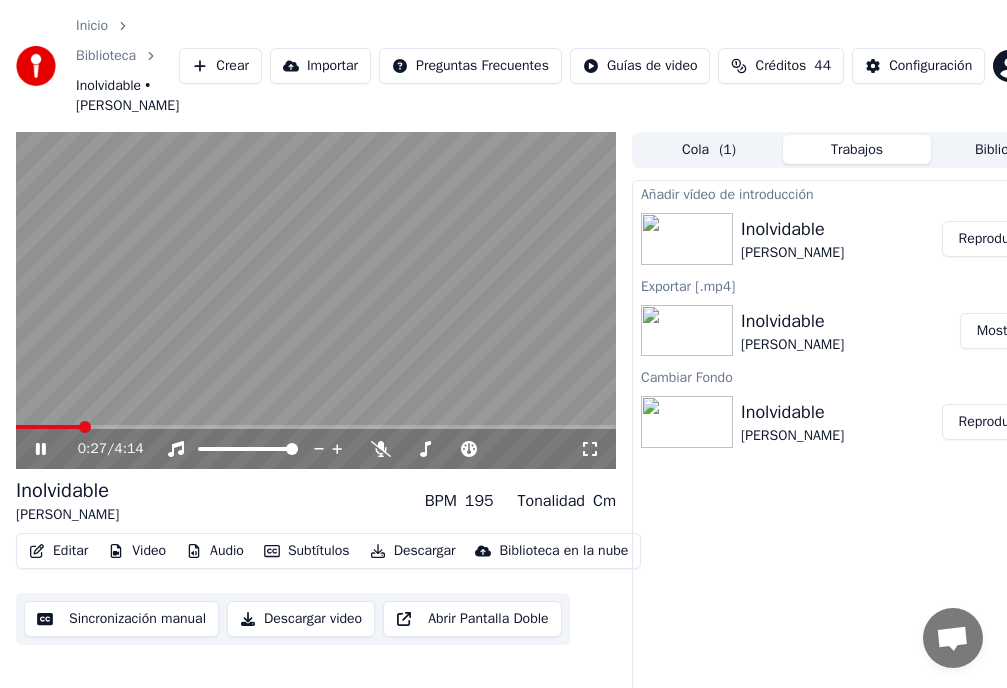 click 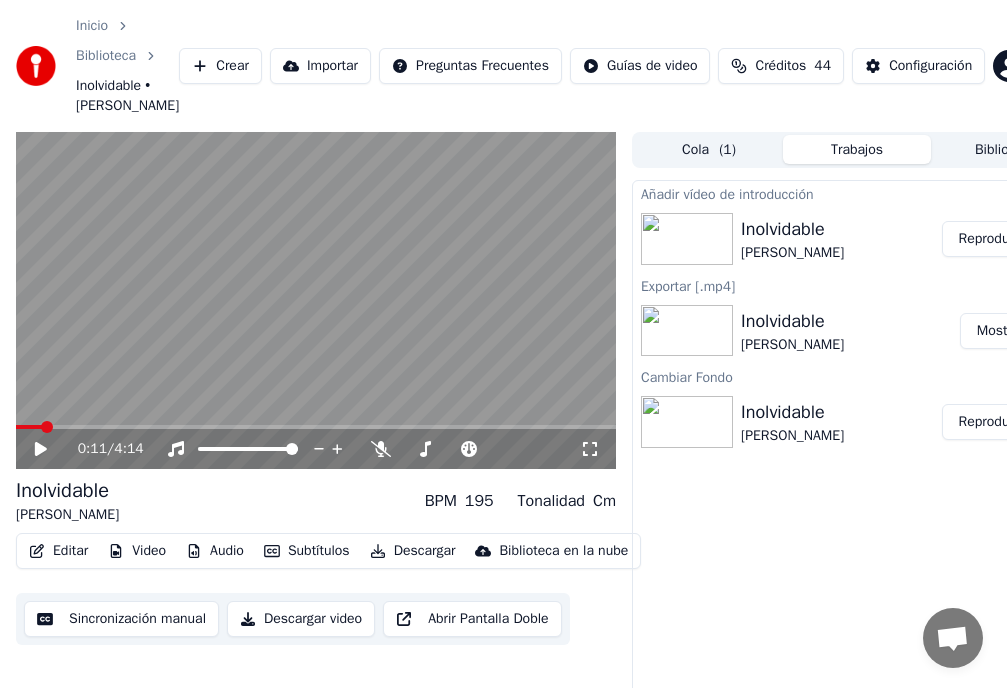 click at bounding box center [47, 427] 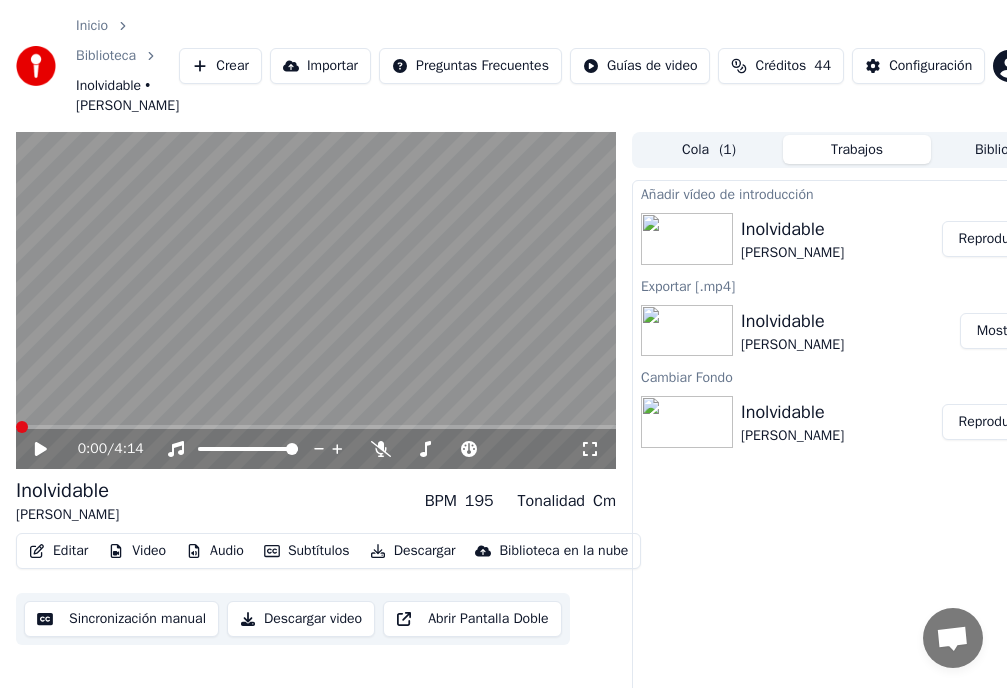 click 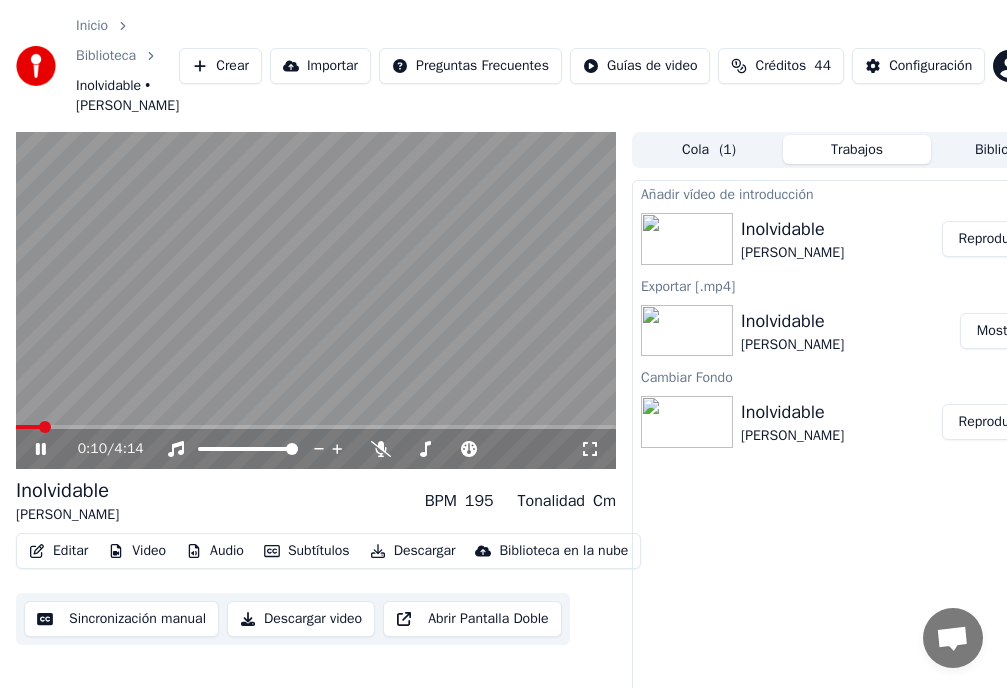 click at bounding box center (45, 427) 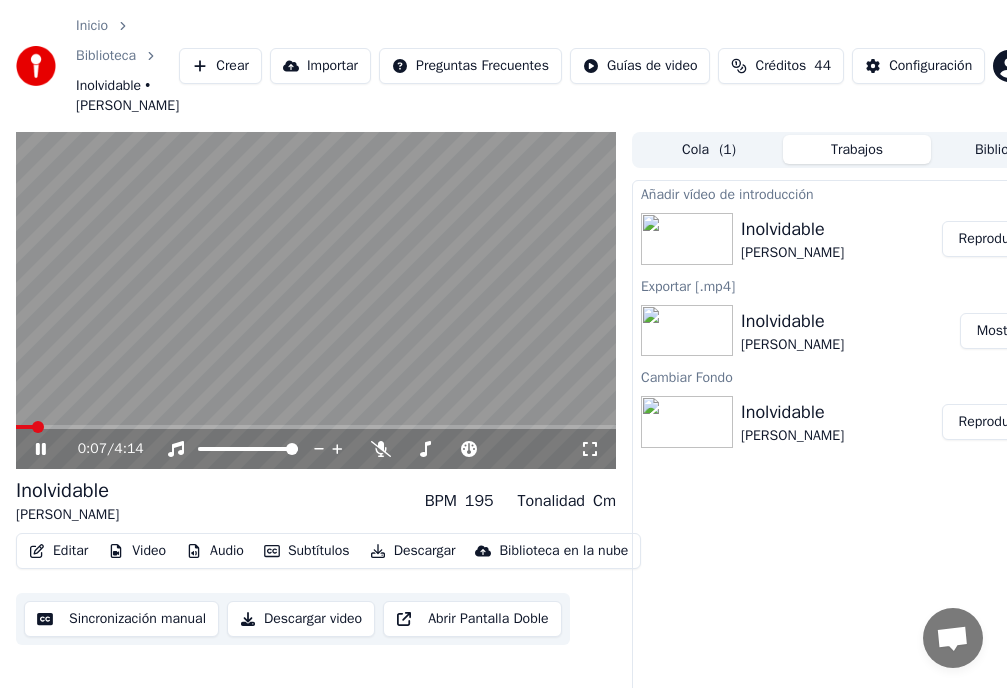 click at bounding box center [38, 427] 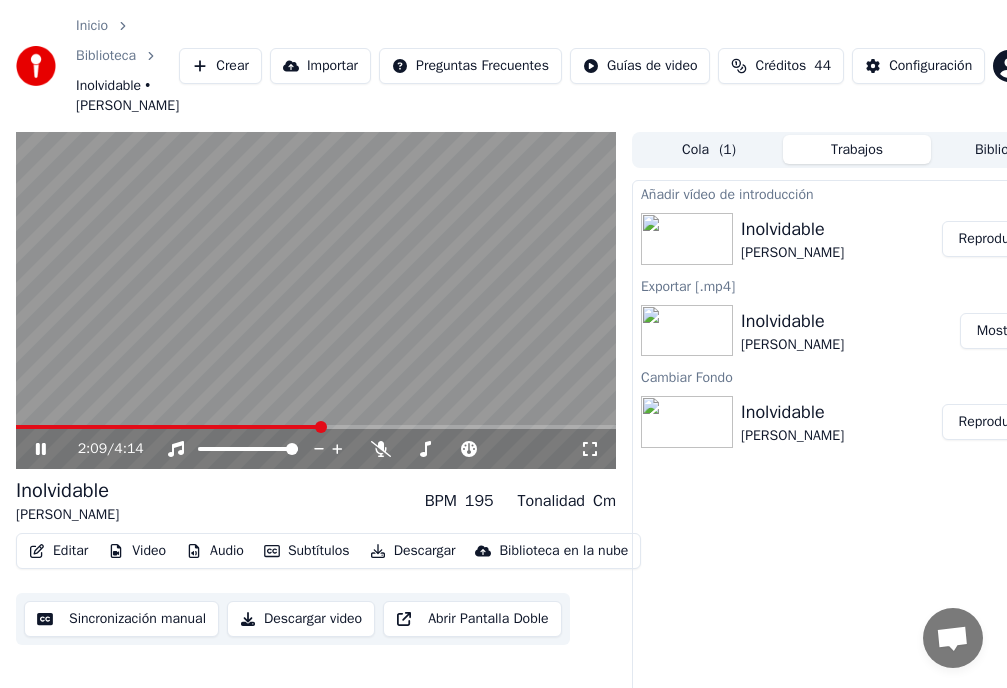 click 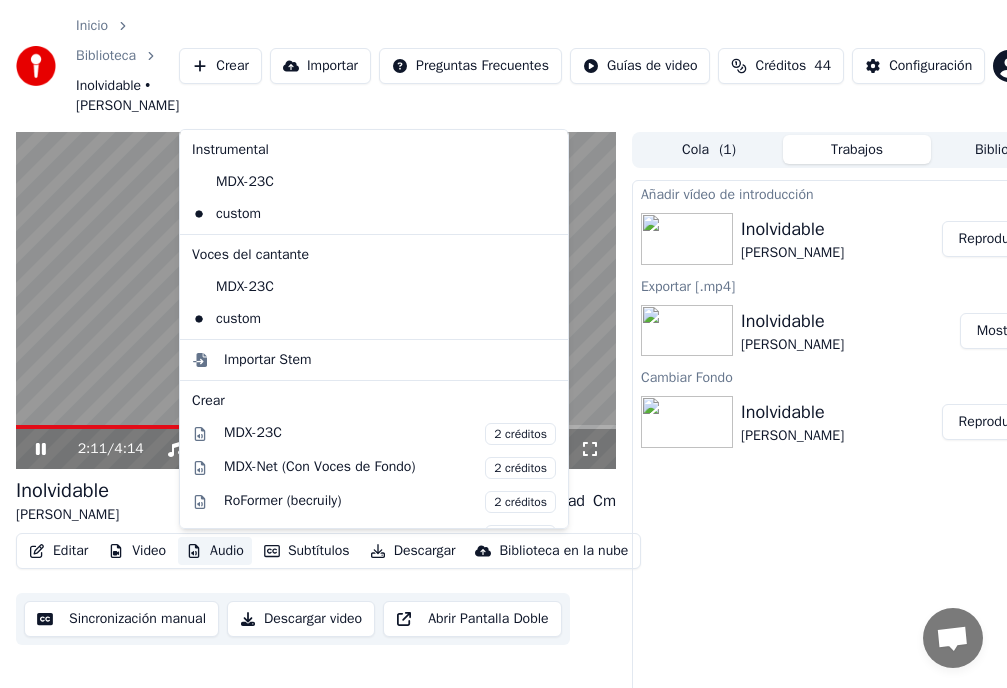 click 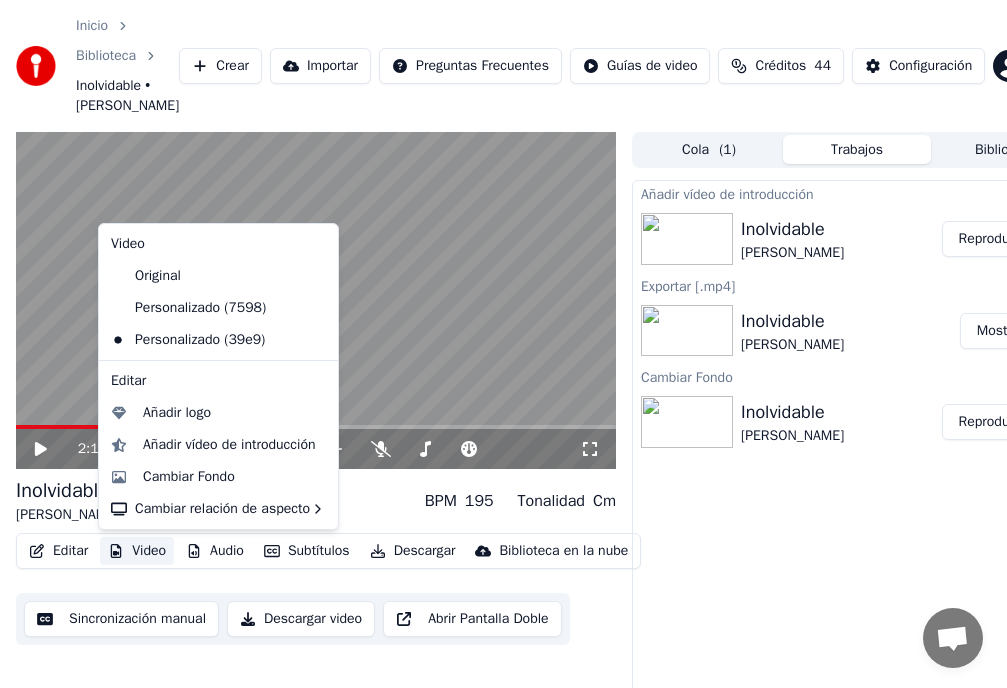 click on "Video" at bounding box center [137, 551] 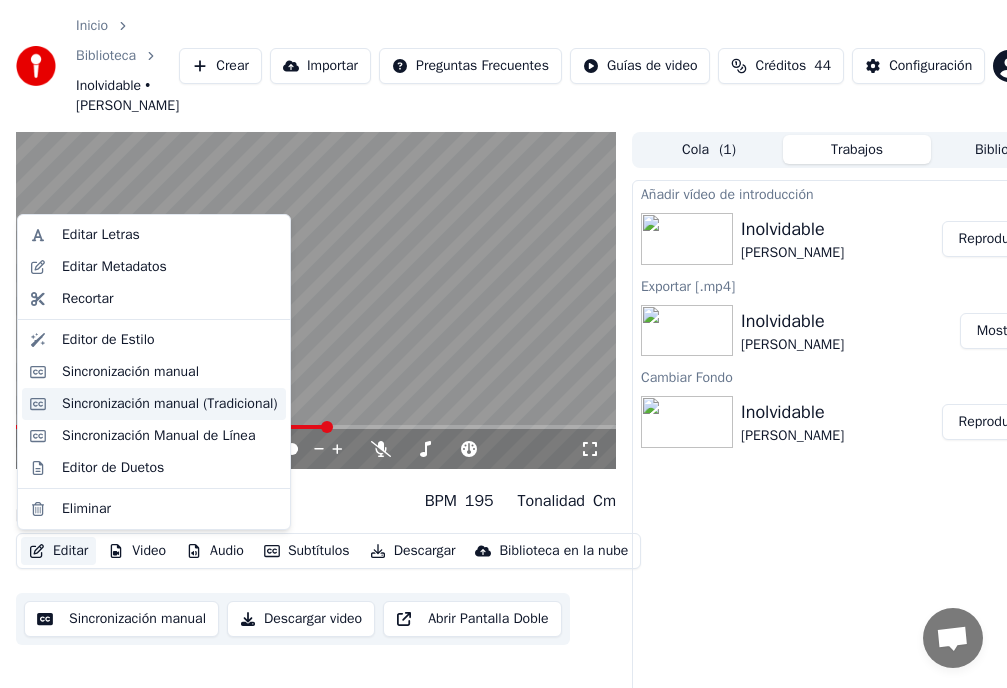 click on "Sincronización manual (Tradicional)" at bounding box center (170, 404) 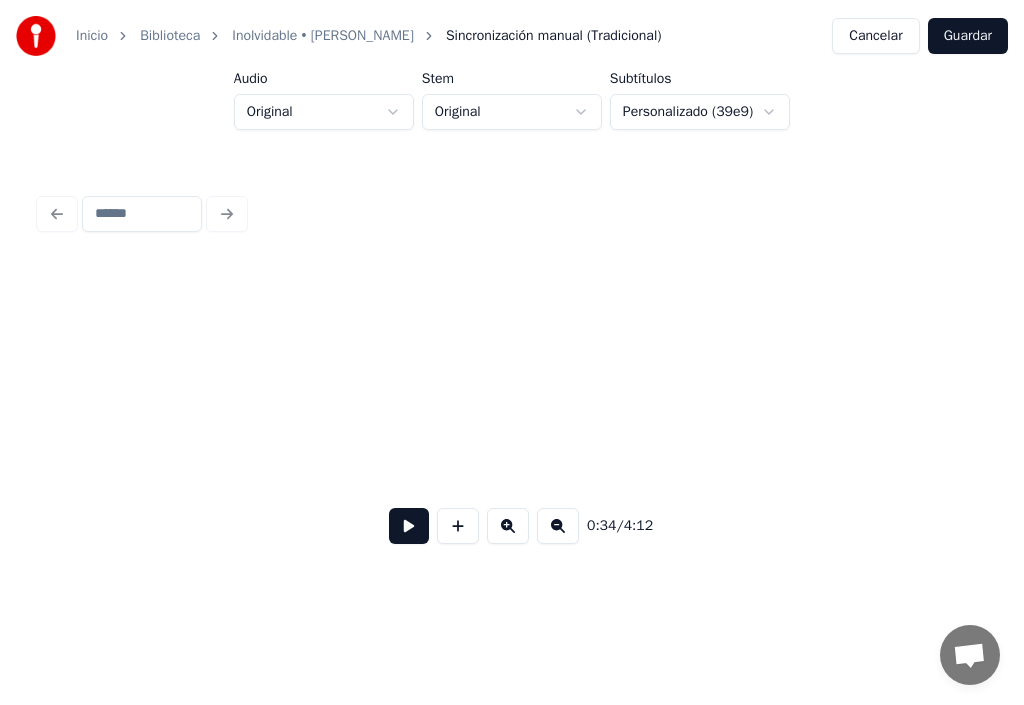 scroll, scrollTop: 0, scrollLeft: 43224, axis: horizontal 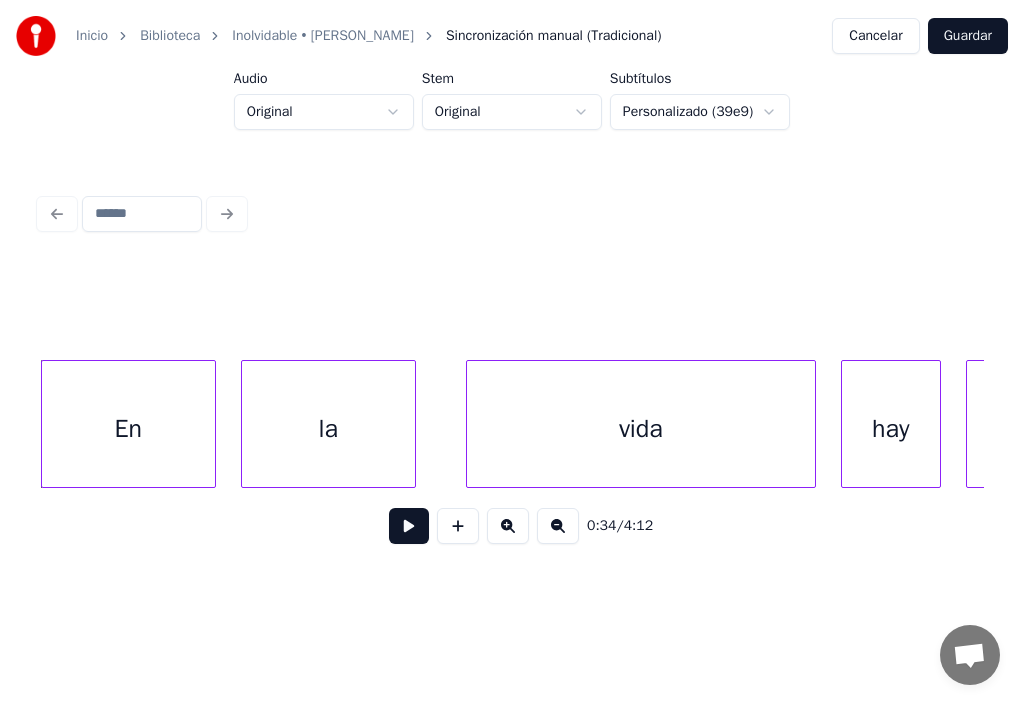 click at bounding box center [409, 526] 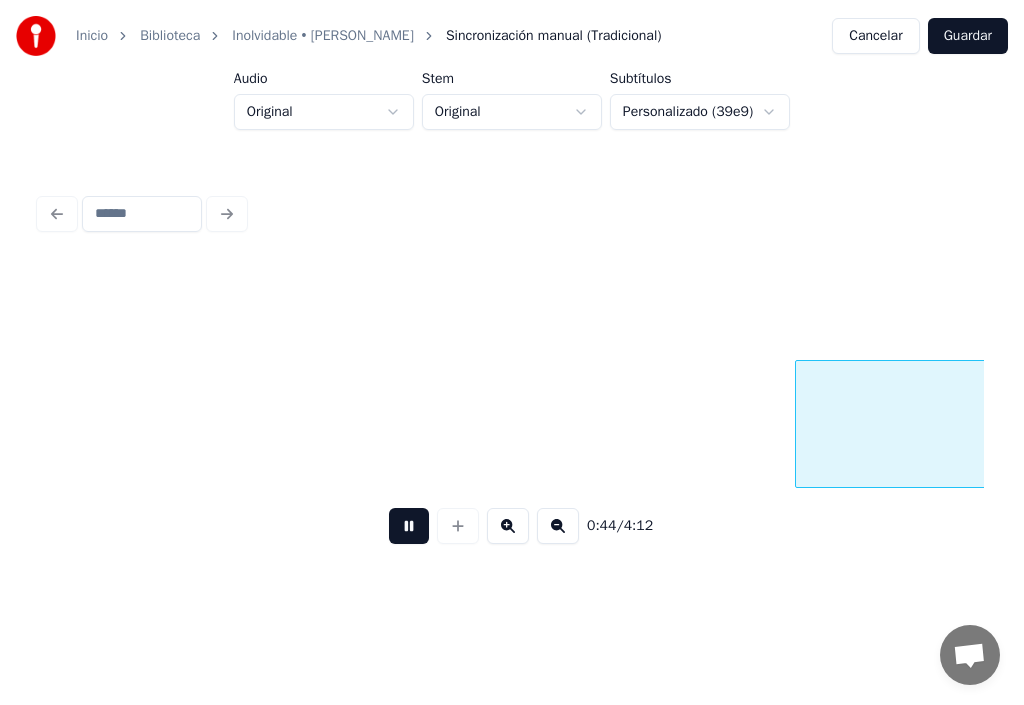 scroll, scrollTop: 0, scrollLeft: 55618, axis: horizontal 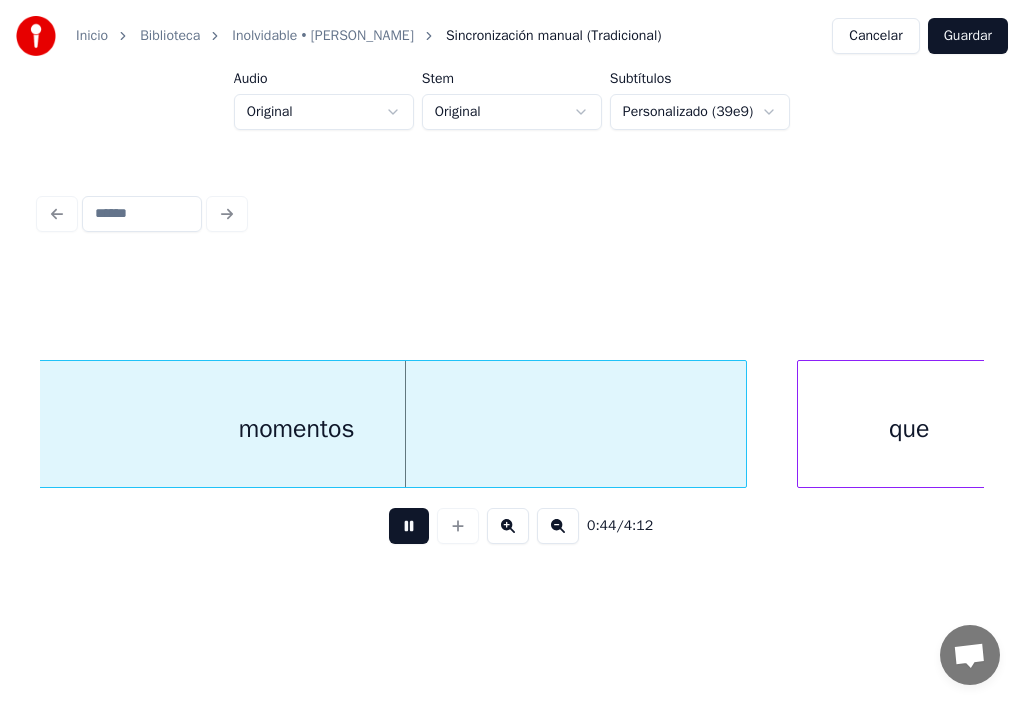 click at bounding box center (409, 526) 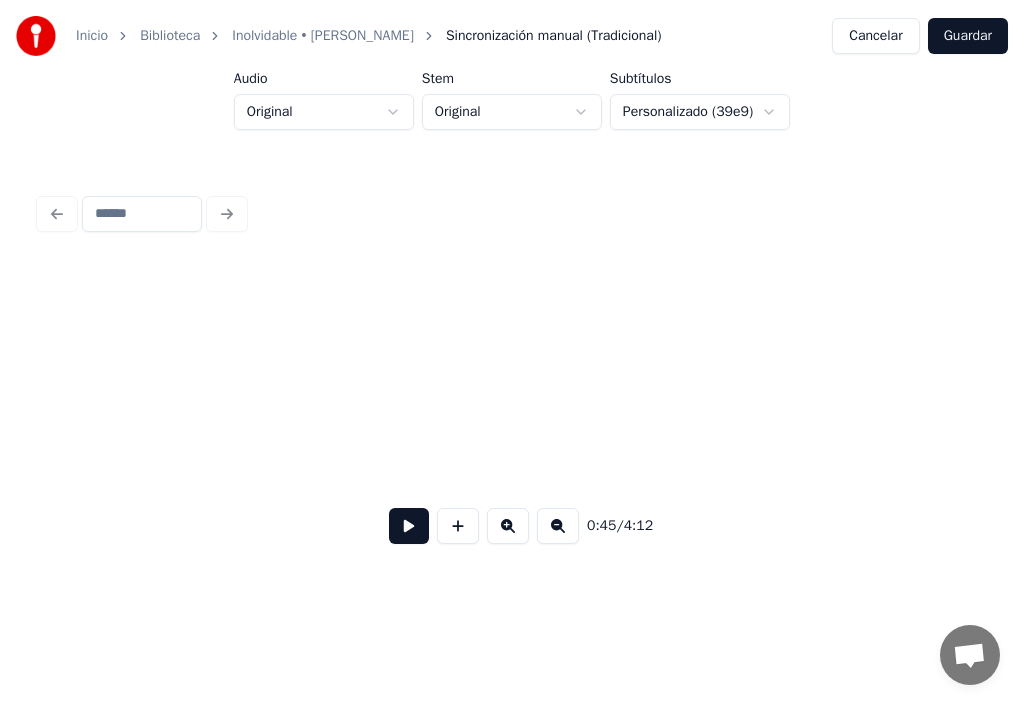 scroll, scrollTop: 0, scrollLeft: 44707, axis: horizontal 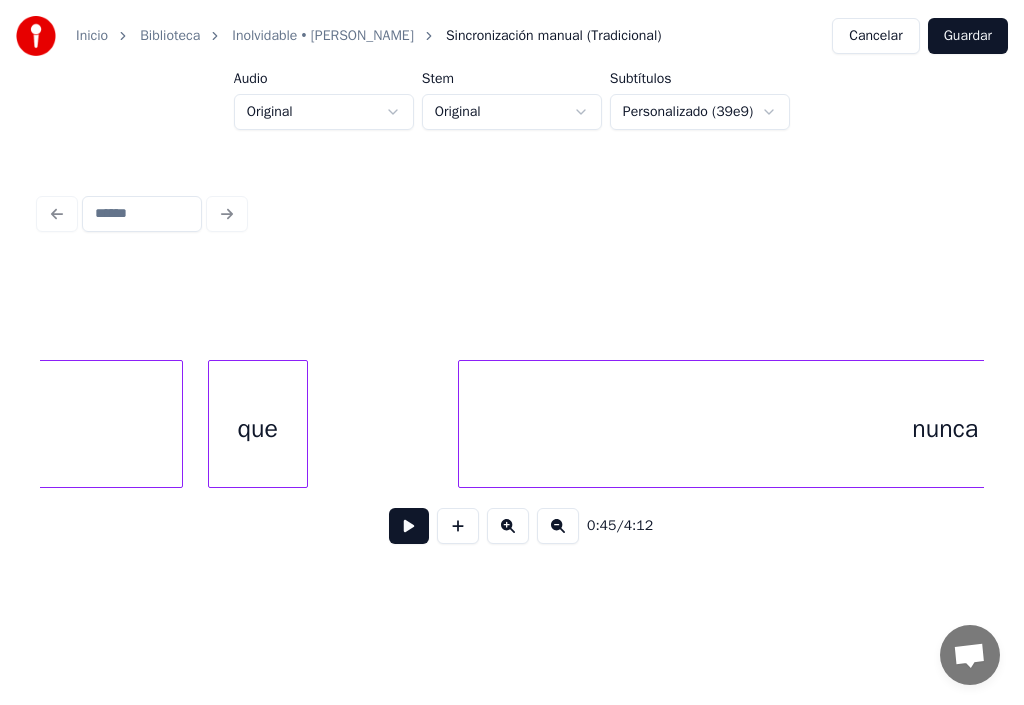 click at bounding box center (409, 526) 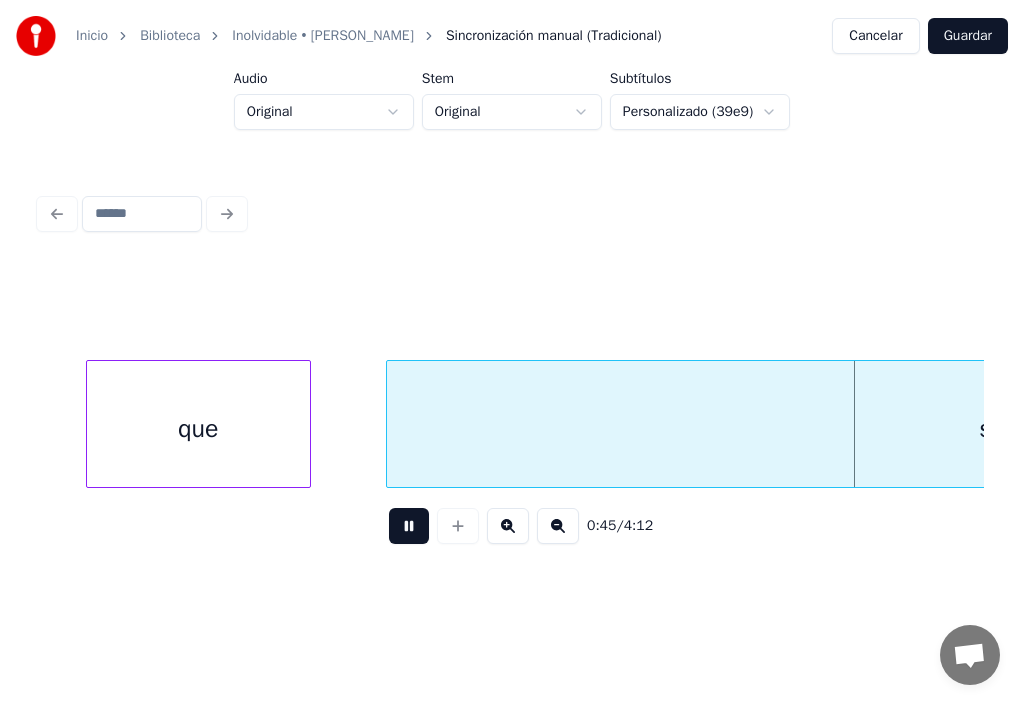 scroll, scrollTop: 0, scrollLeft: 57273, axis: horizontal 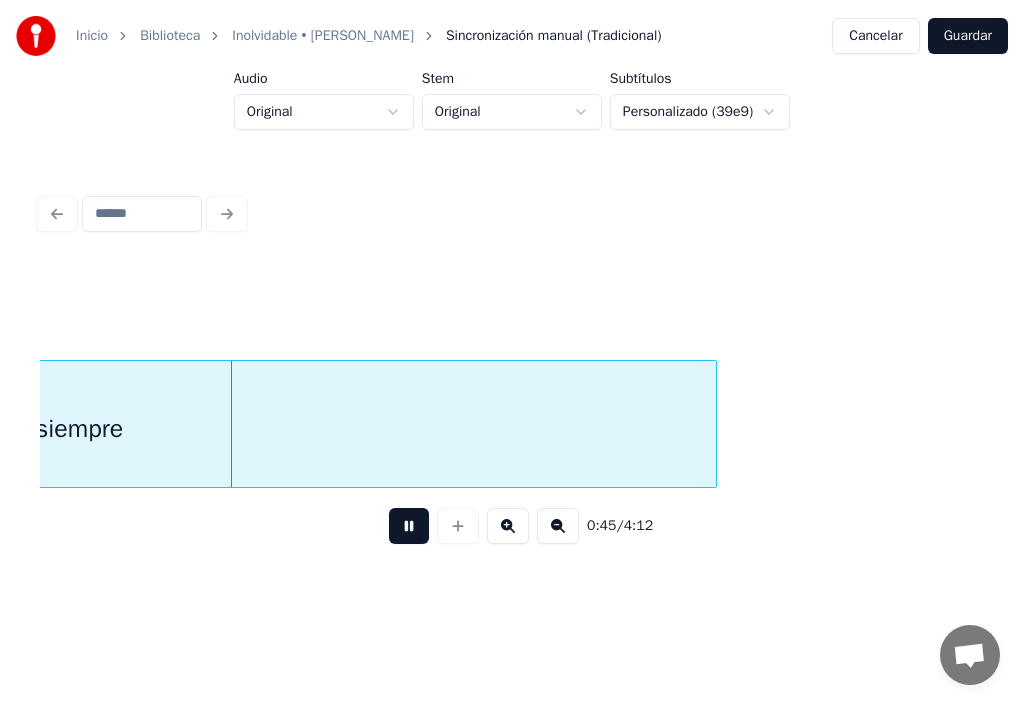 click at bounding box center [409, 526] 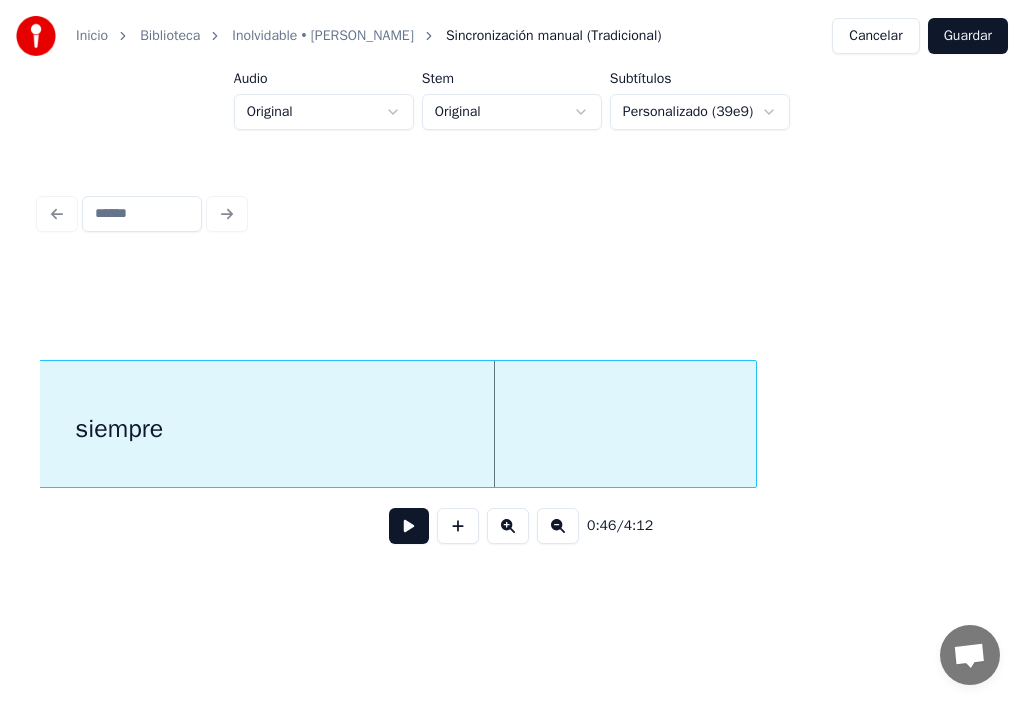scroll, scrollTop: 0, scrollLeft: 57193, axis: horizontal 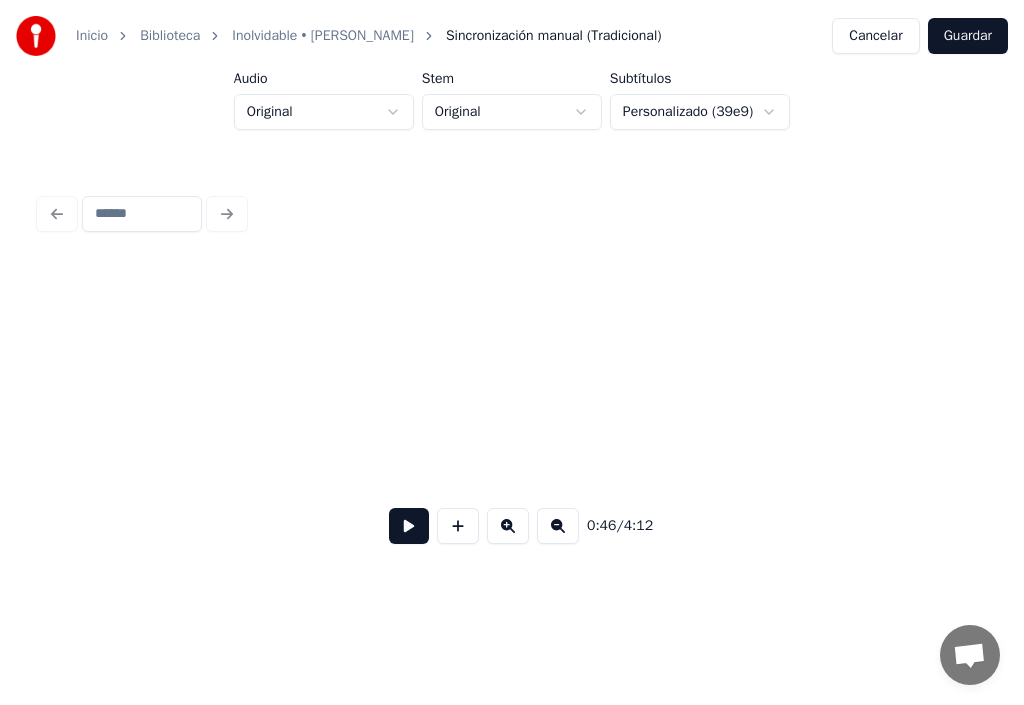 click at bounding box center [409, 526] 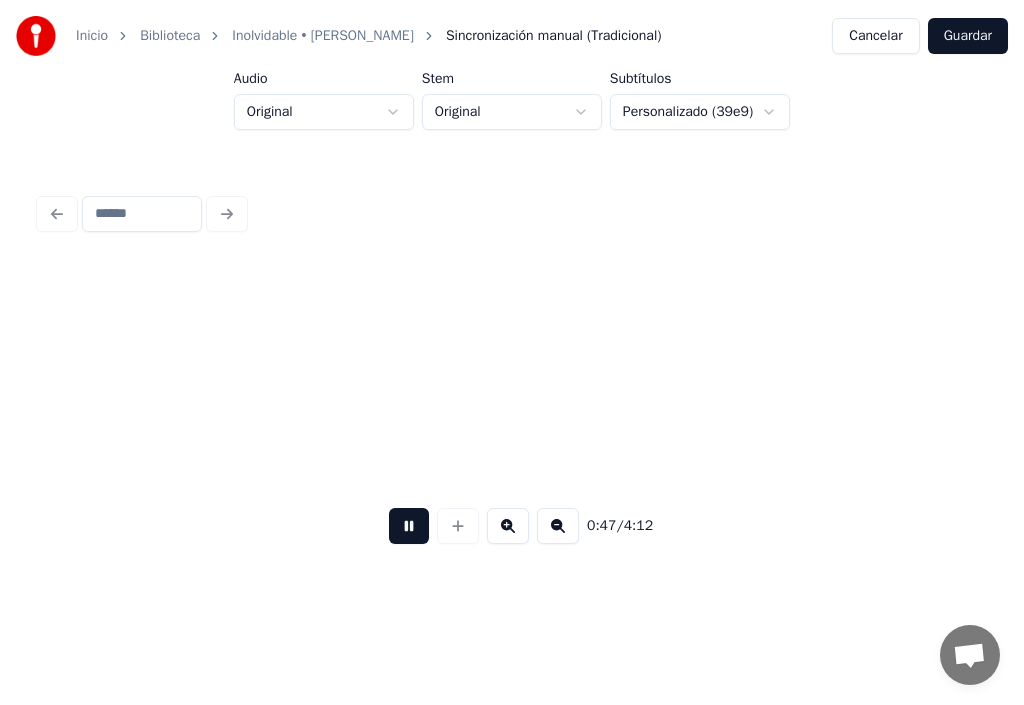 scroll, scrollTop: 0, scrollLeft: 58731, axis: horizontal 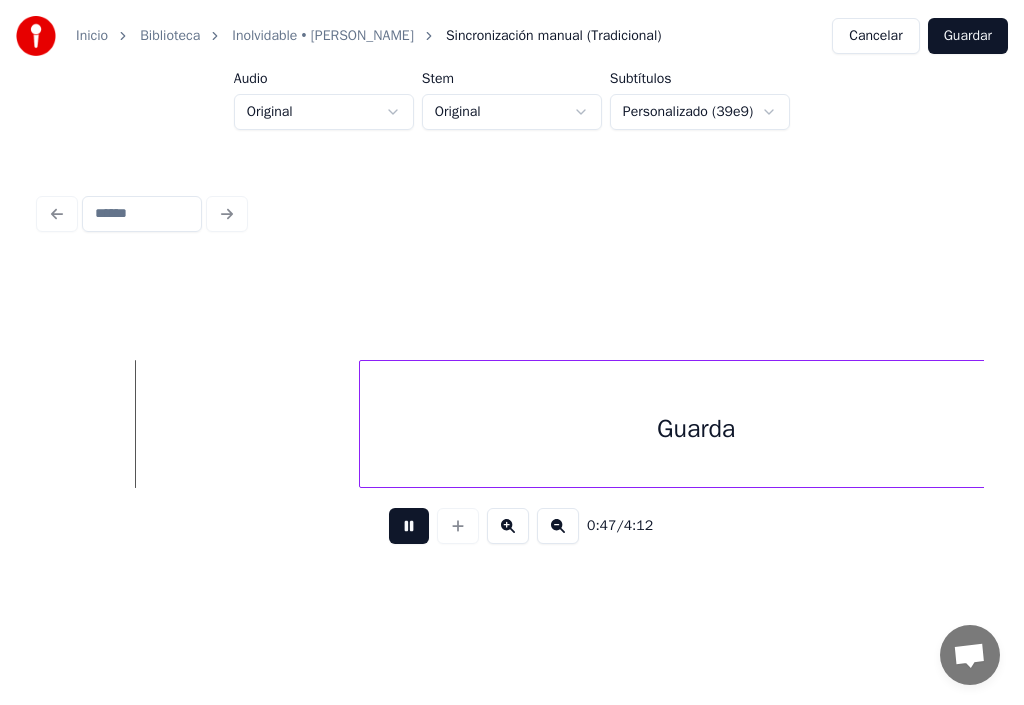 click at bounding box center [409, 526] 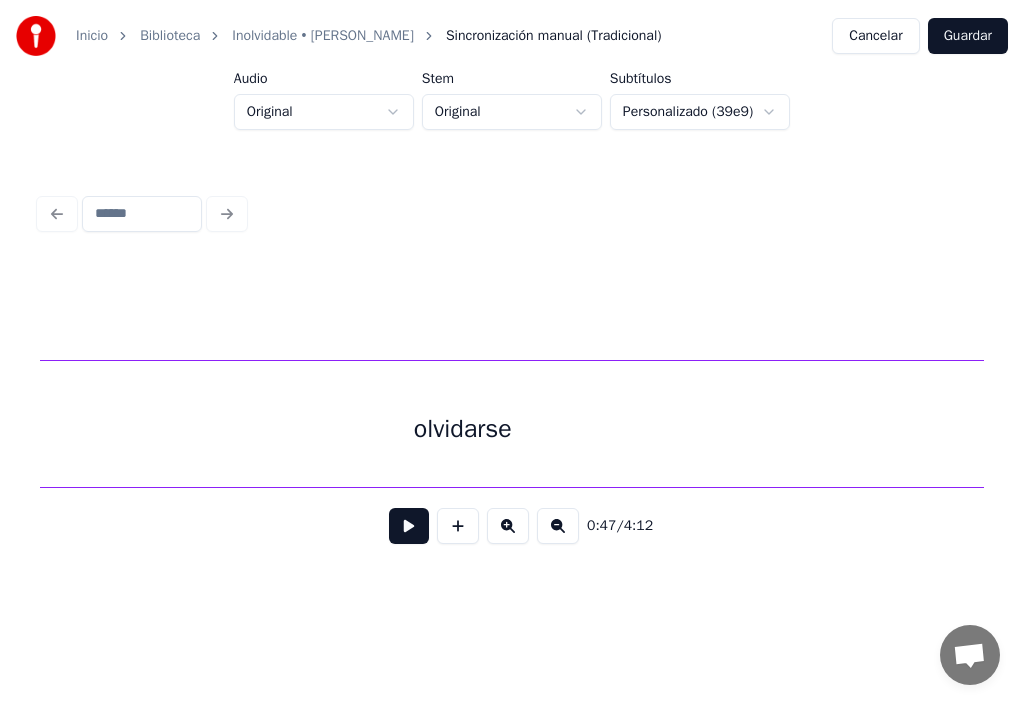 scroll, scrollTop: 0, scrollLeft: 47875, axis: horizontal 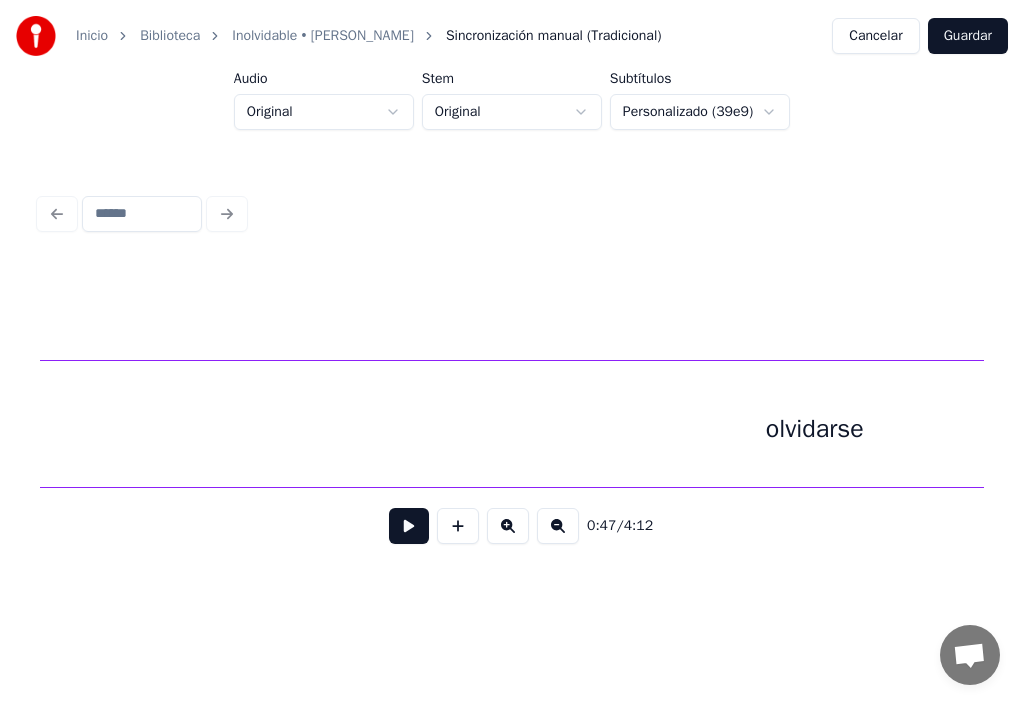 click at bounding box center (409, 526) 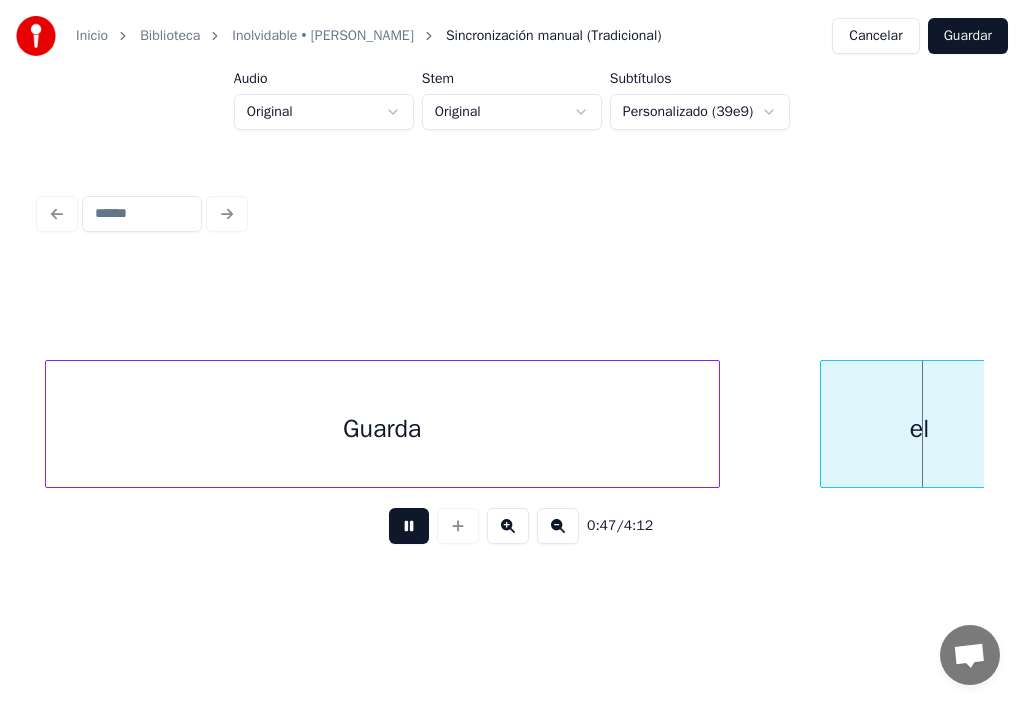 scroll, scrollTop: 0, scrollLeft: 60008, axis: horizontal 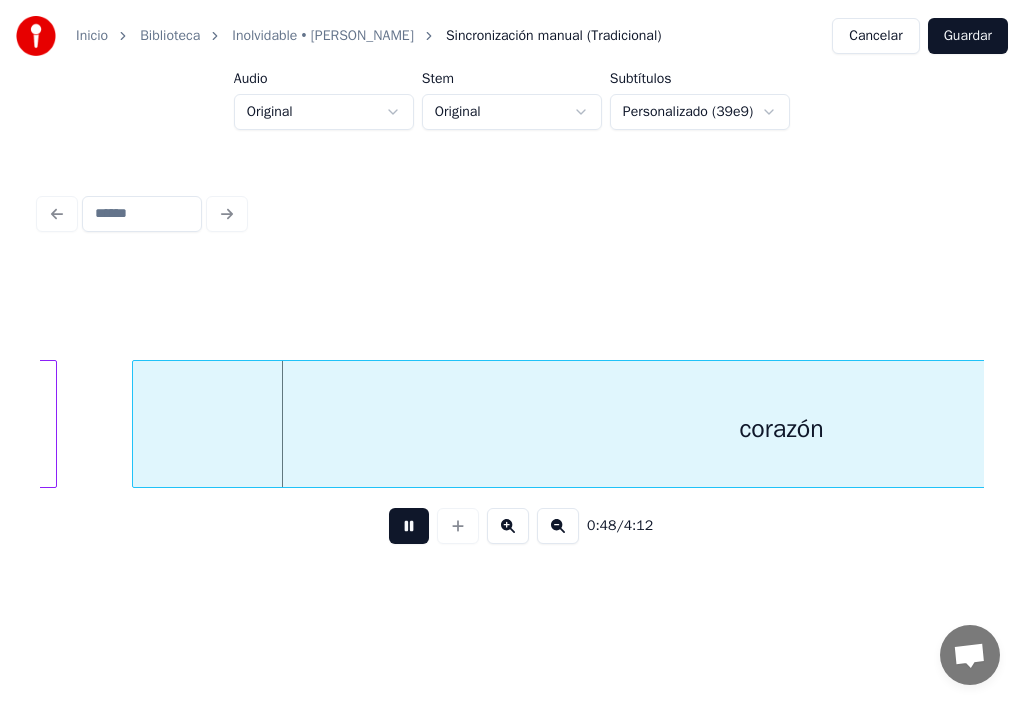 click at bounding box center [409, 526] 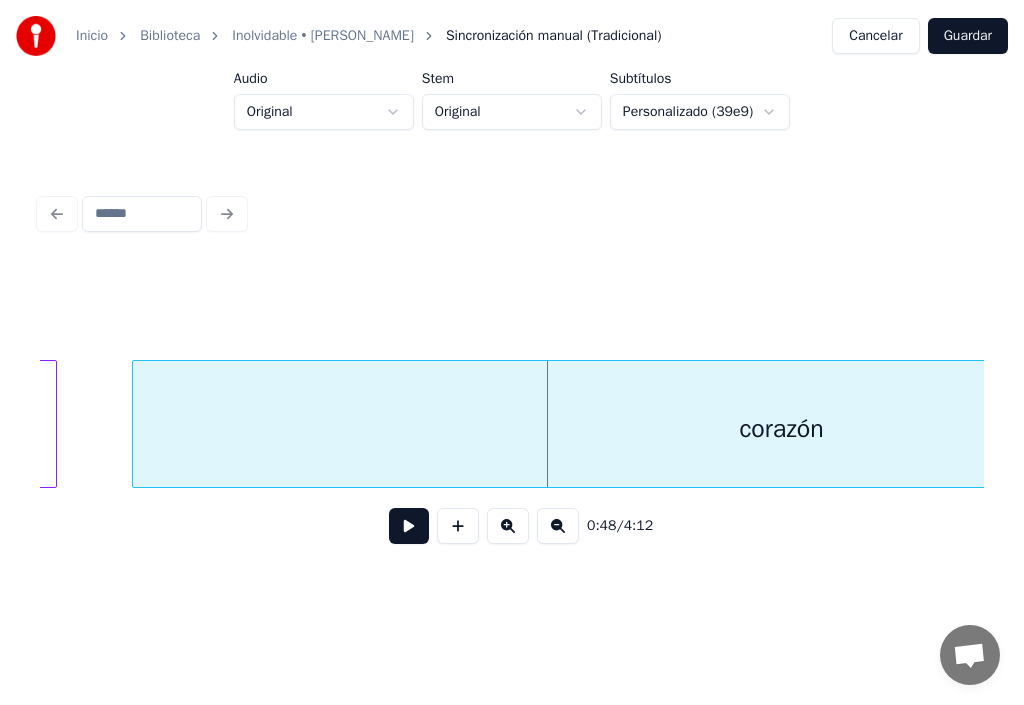 click at bounding box center (409, 526) 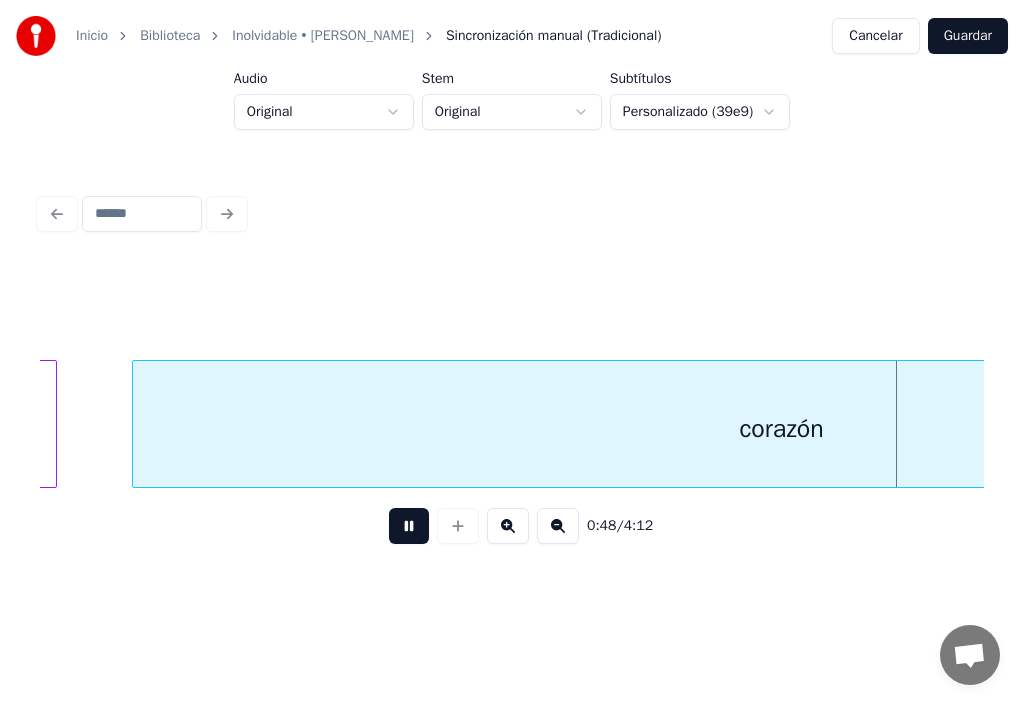 scroll, scrollTop: 0, scrollLeft: 60957, axis: horizontal 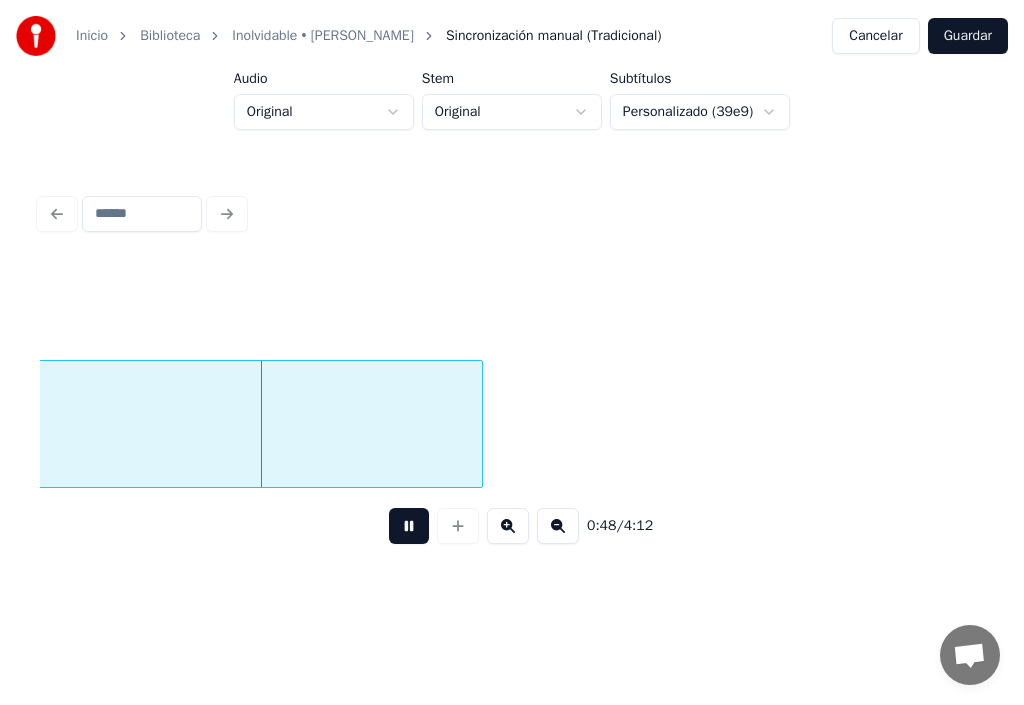 click at bounding box center [409, 526] 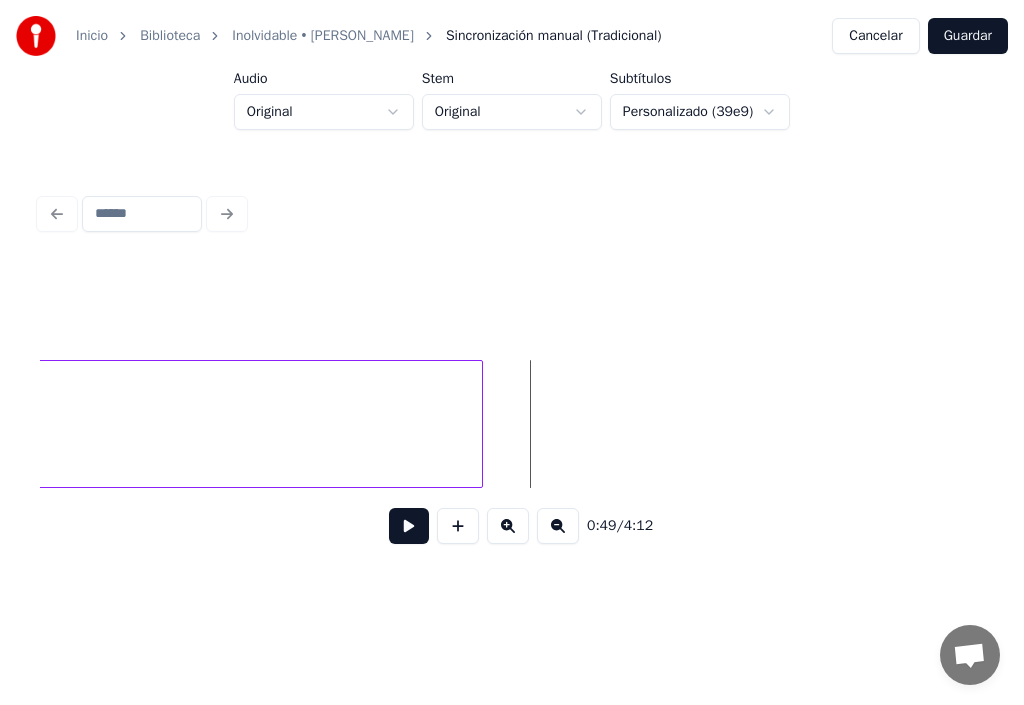 click on "Inicio Biblioteca Inolvidable • [PERSON_NAME] manual (Tradicional) Cancelar Guardar Audio Original Stem Original Subtítulos Personalizado (39e9) 0:49  /  4:12" at bounding box center (512, 308) 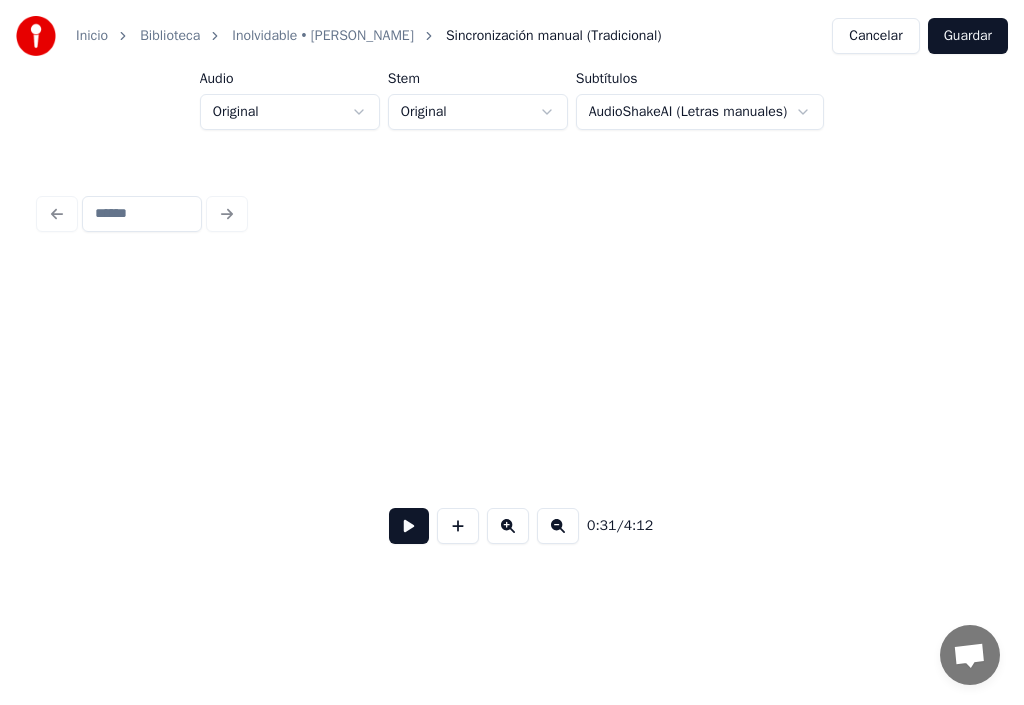 scroll, scrollTop: 0, scrollLeft: 39474, axis: horizontal 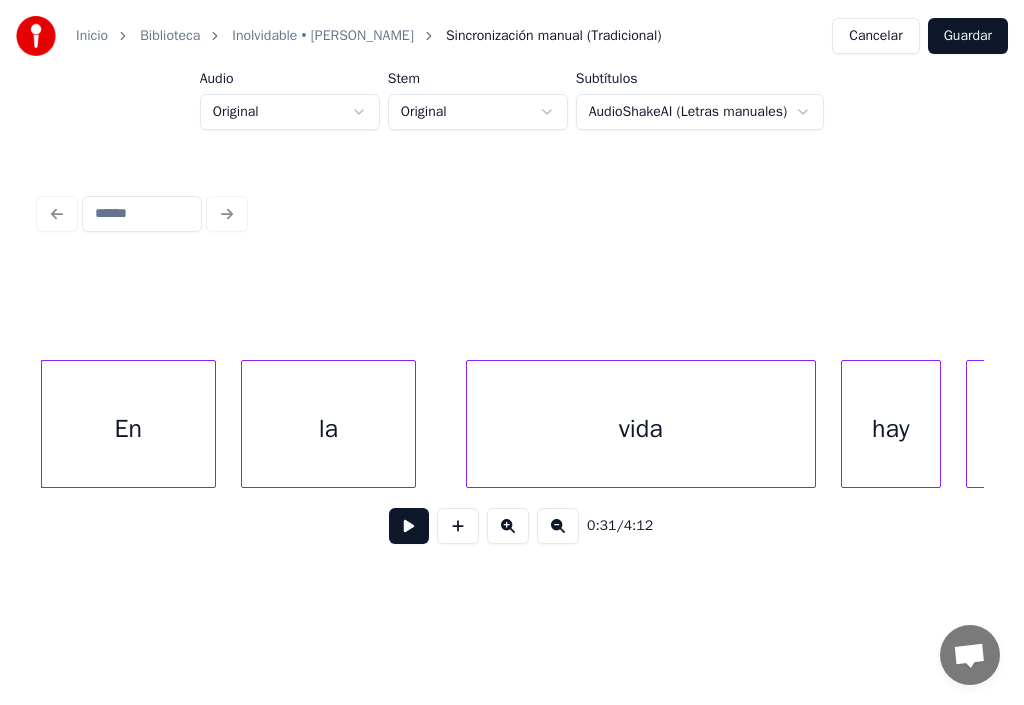 click at bounding box center [409, 526] 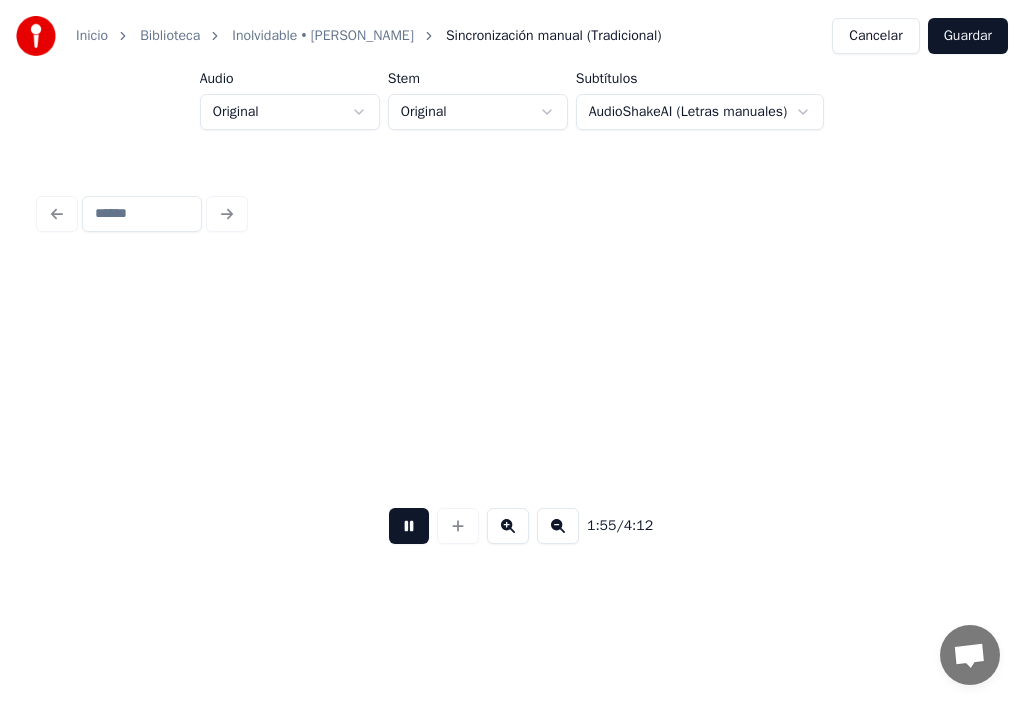 scroll, scrollTop: 0, scrollLeft: 144128, axis: horizontal 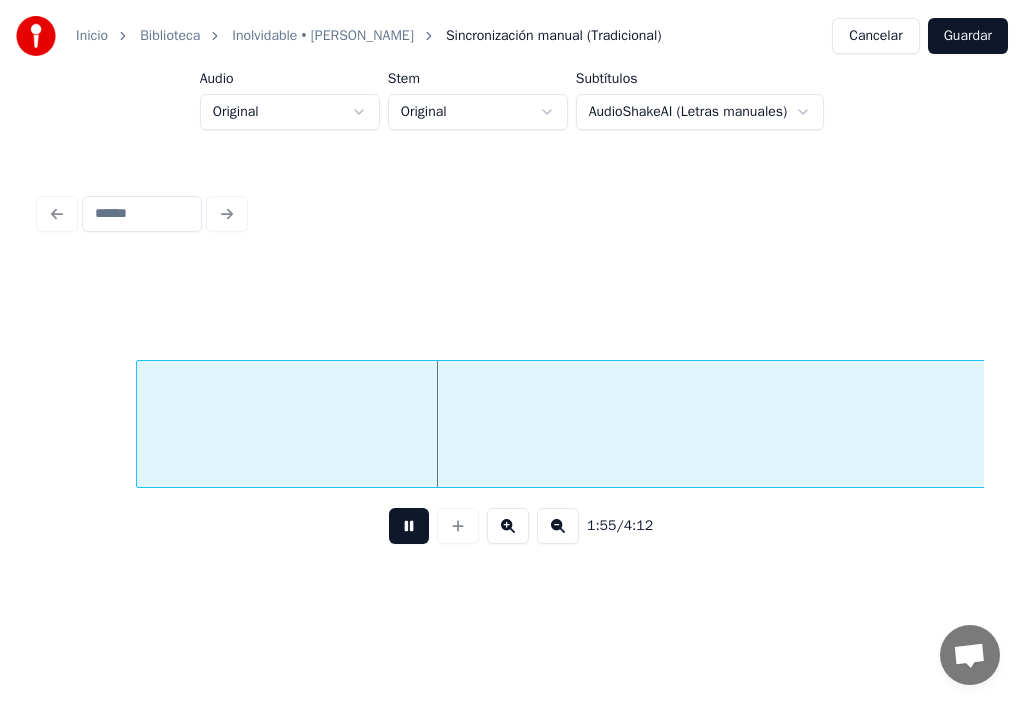 click at bounding box center [409, 526] 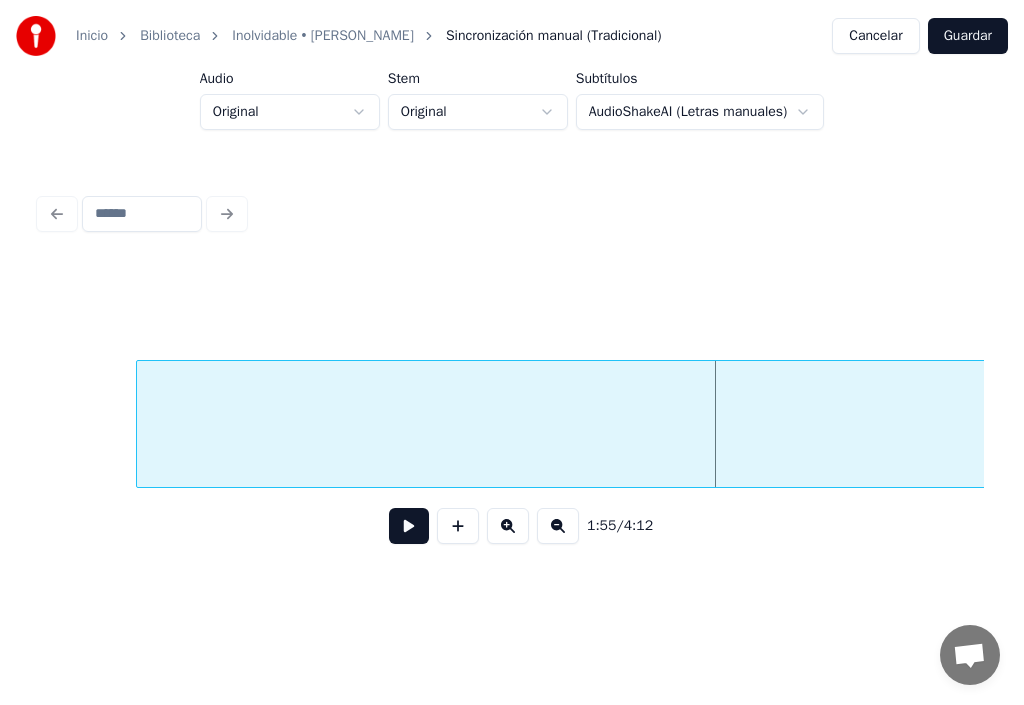 click at bounding box center [409, 526] 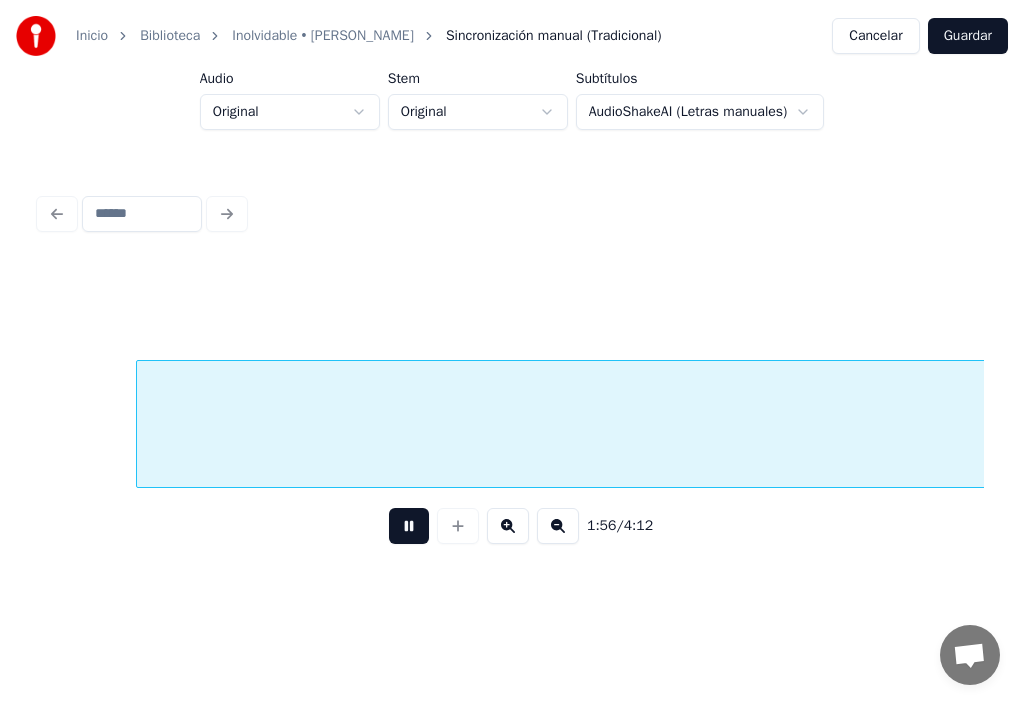 scroll, scrollTop: 0, scrollLeft: 145082, axis: horizontal 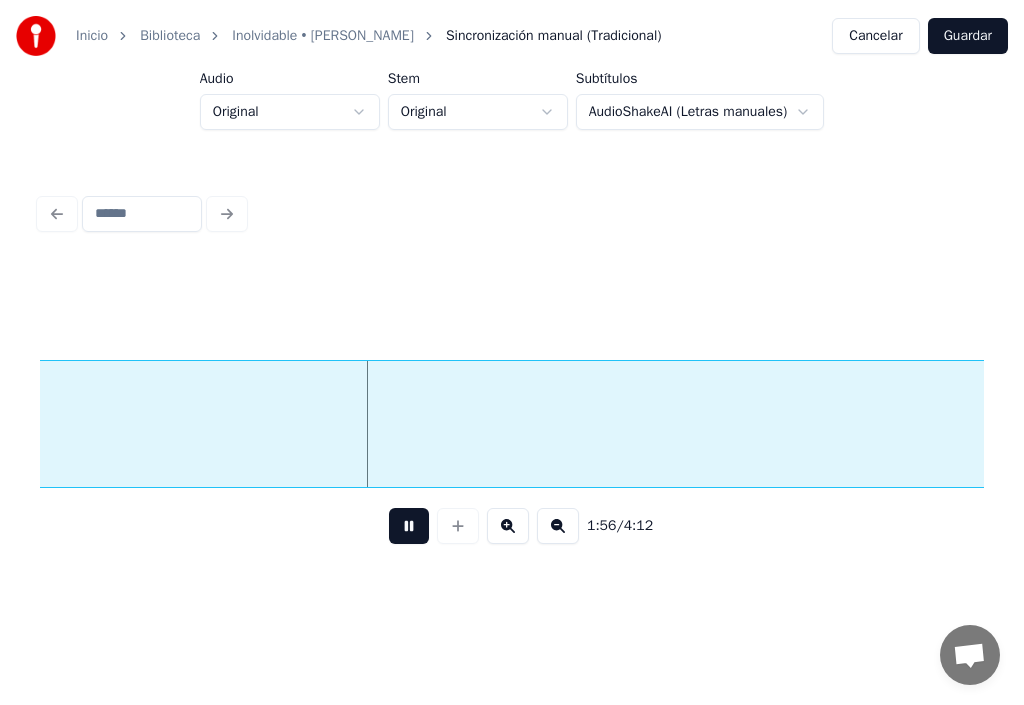 click at bounding box center (409, 526) 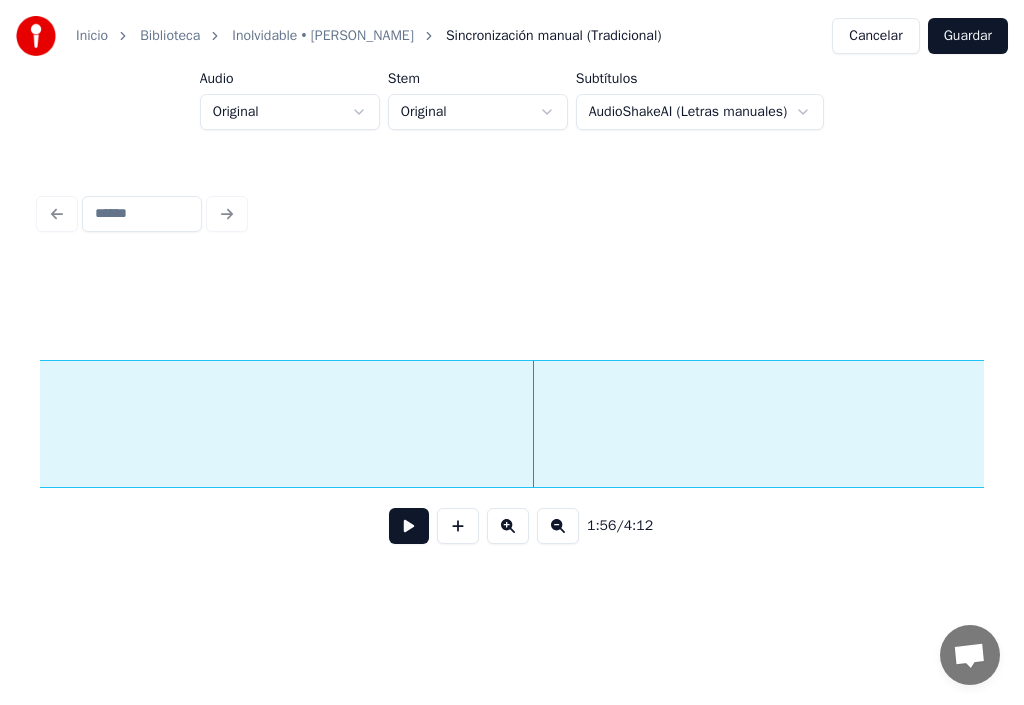 click at bounding box center [409, 526] 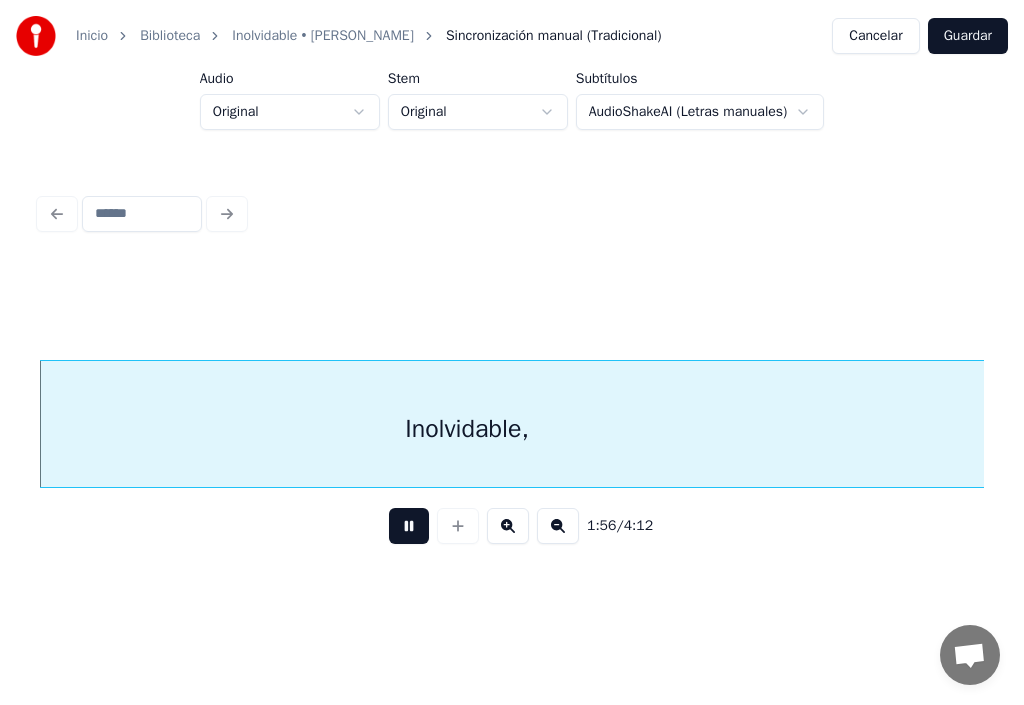 drag, startPoint x: 405, startPoint y: 538, endPoint x: 418, endPoint y: 553, distance: 19.849434 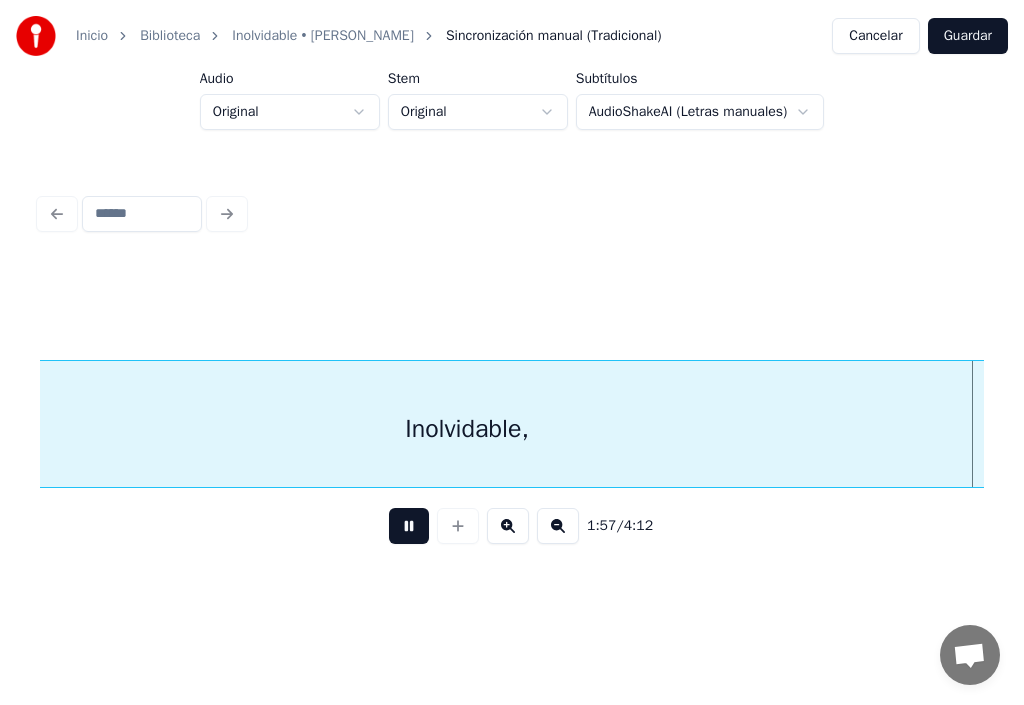 scroll, scrollTop: 0, scrollLeft: 147004, axis: horizontal 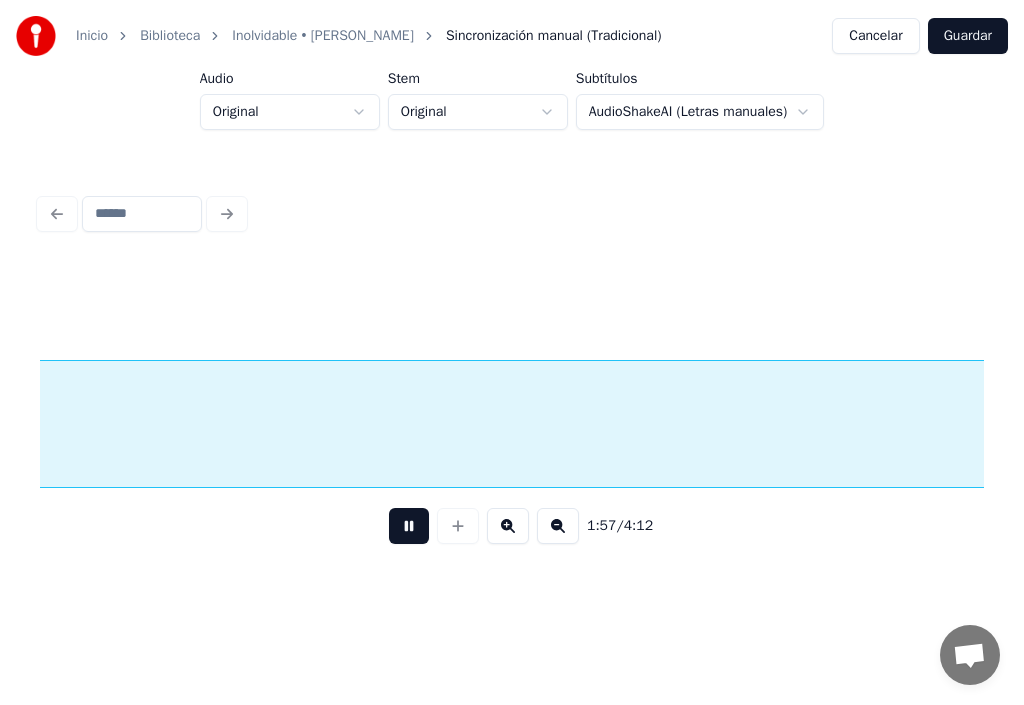 click on "1:57  /  4:12" at bounding box center (512, 526) 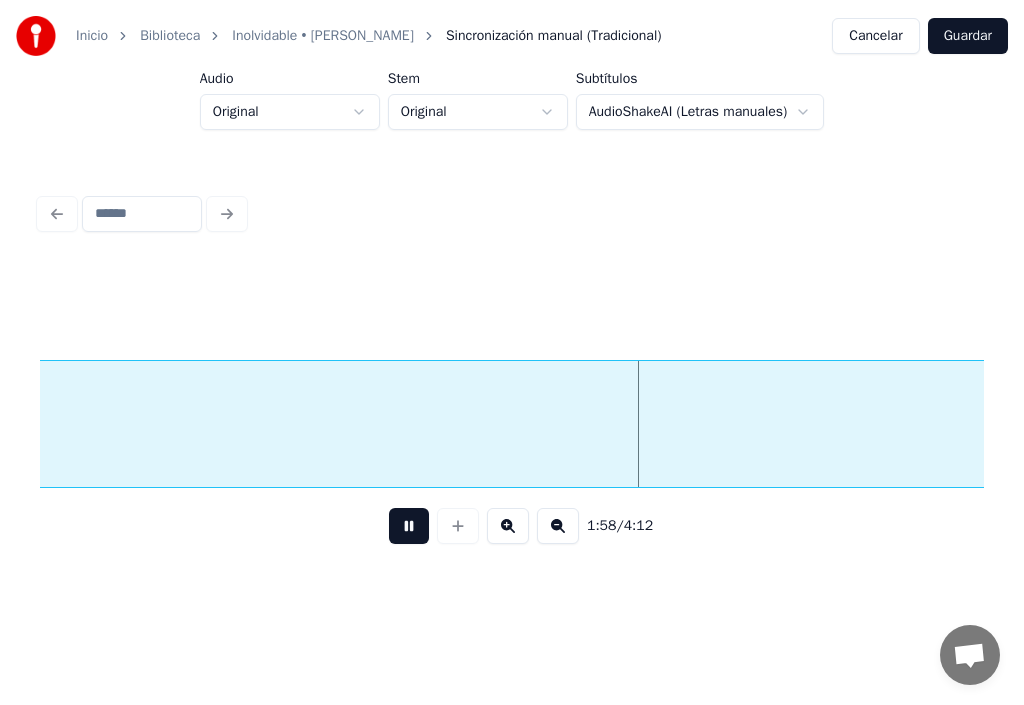 click at bounding box center (409, 526) 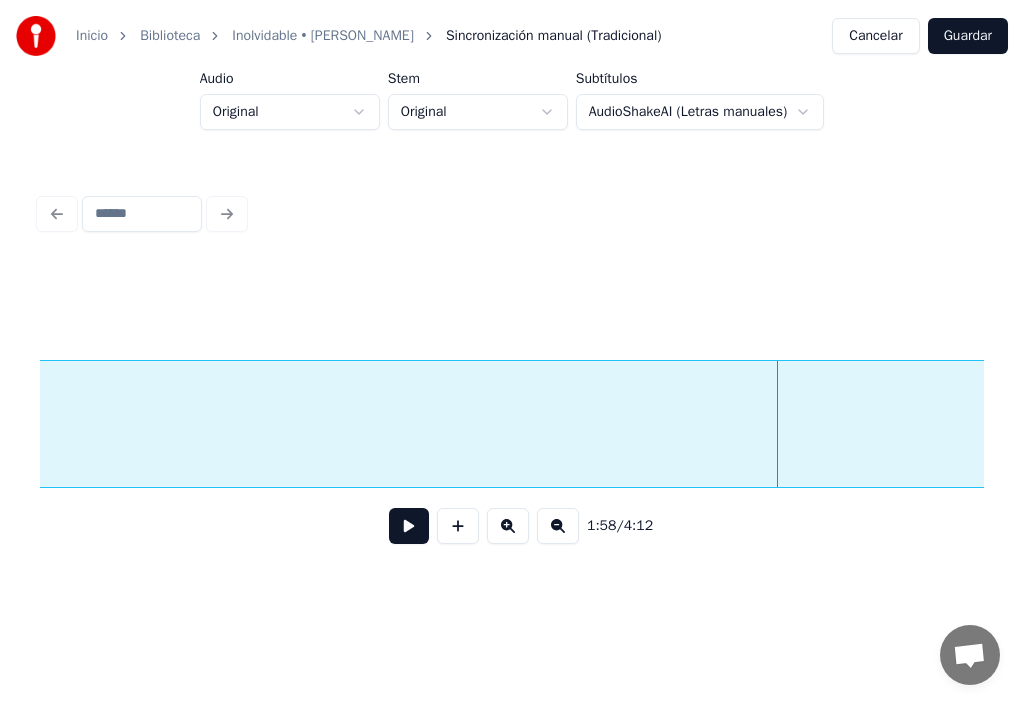 click on "Inolvidable," at bounding box center (-490, 429) 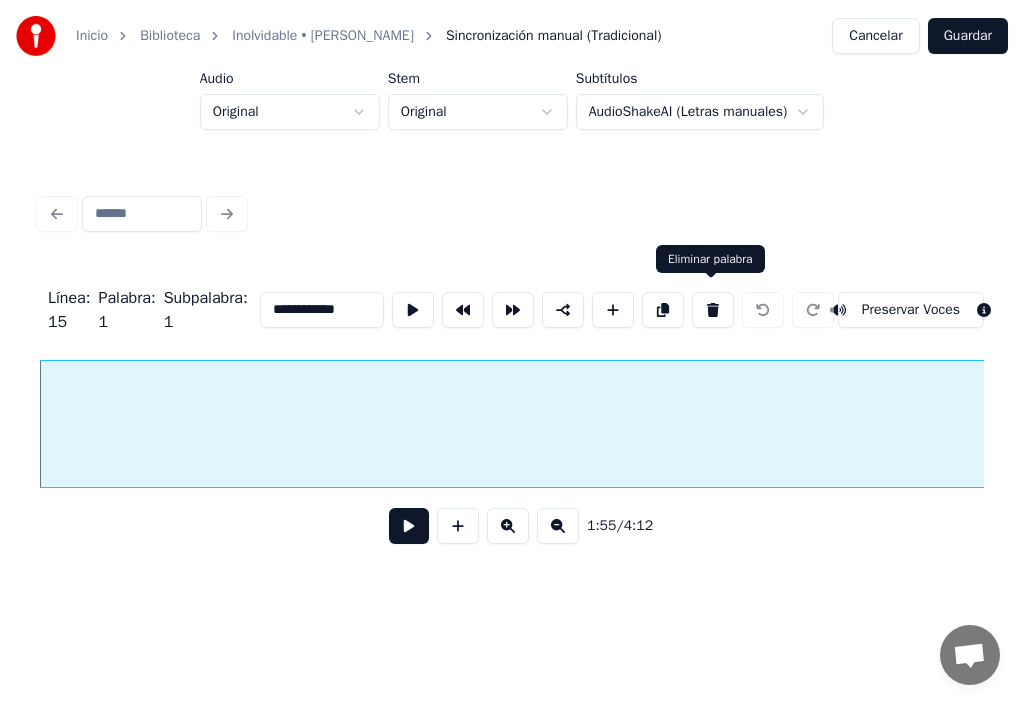 click at bounding box center (713, 310) 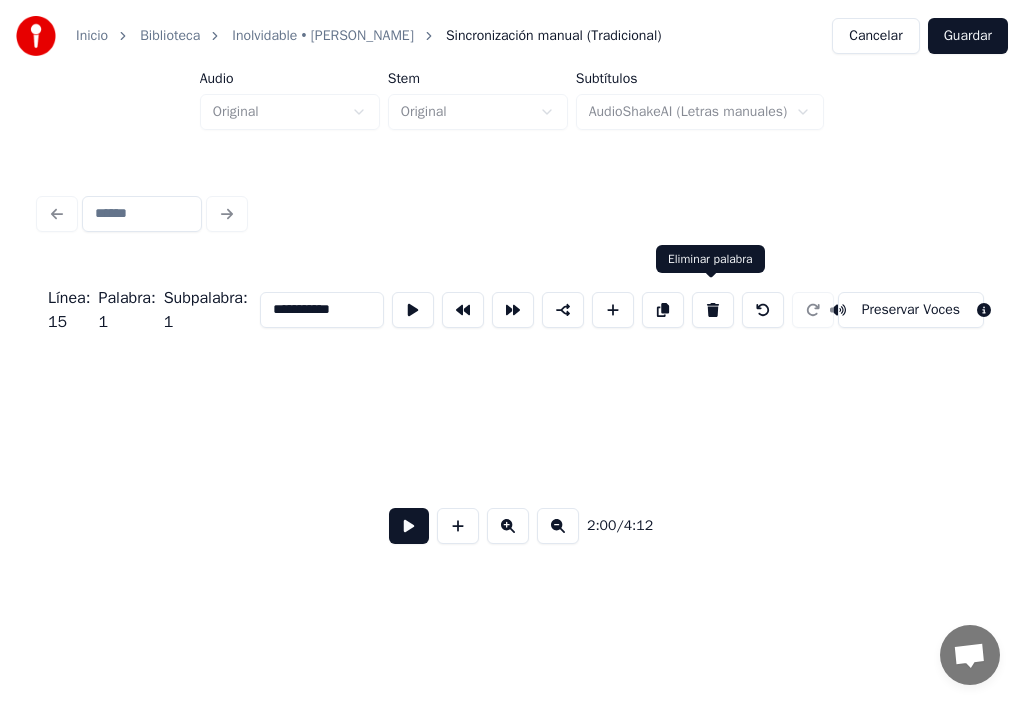 scroll, scrollTop: 0, scrollLeft: 150375, axis: horizontal 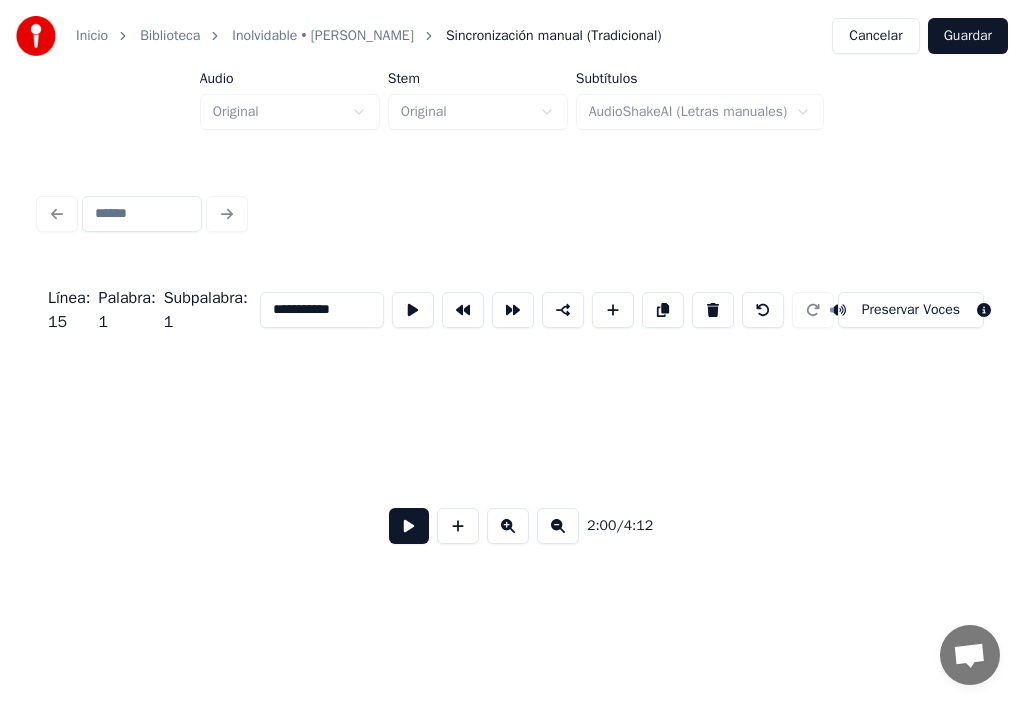 click at bounding box center [409, 526] 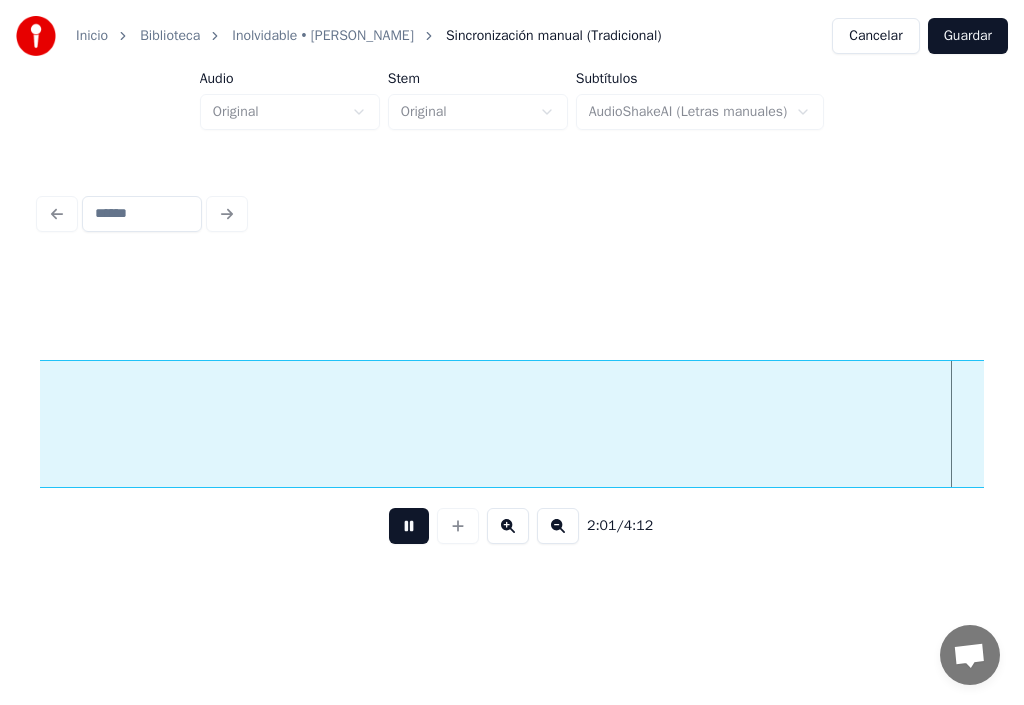 scroll, scrollTop: 0, scrollLeft: 151328, axis: horizontal 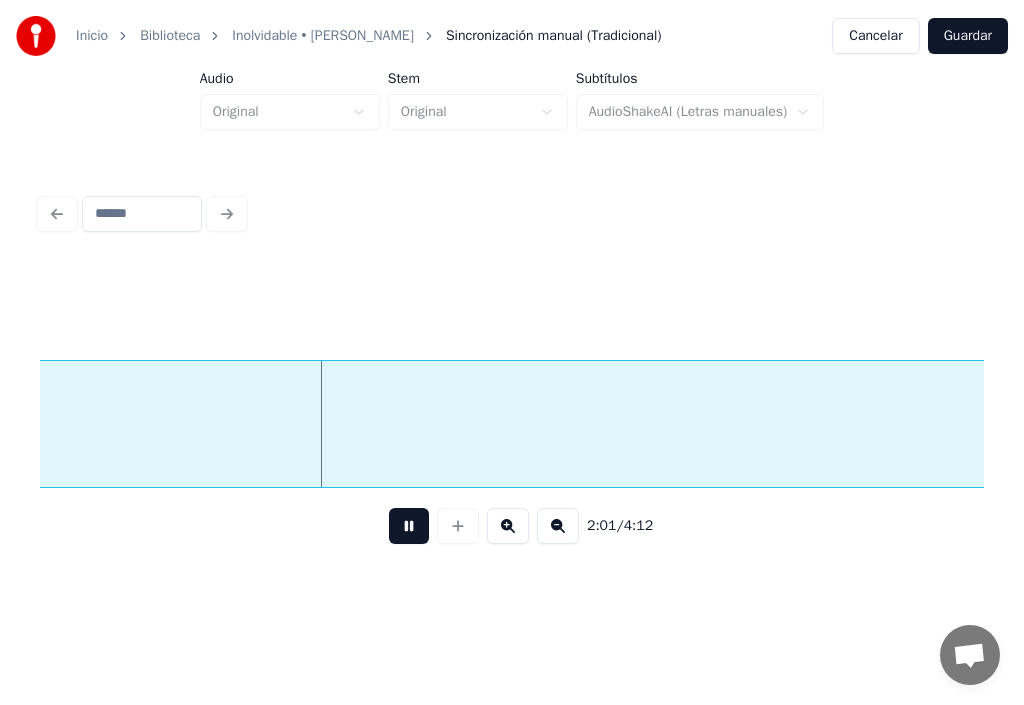 click at bounding box center [409, 526] 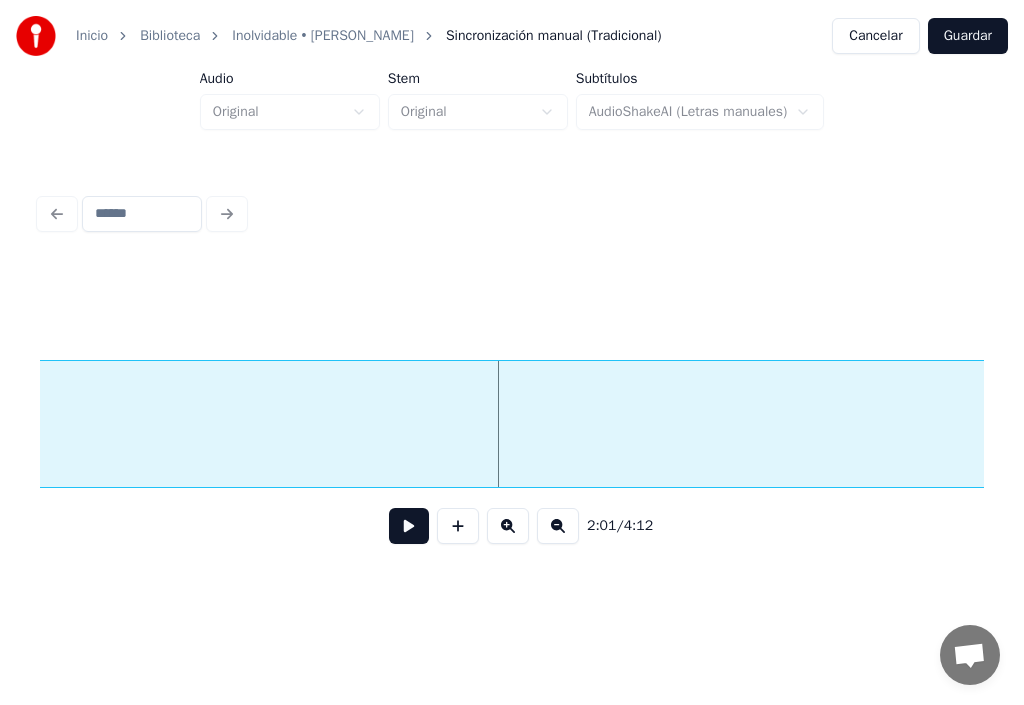 click at bounding box center [409, 526] 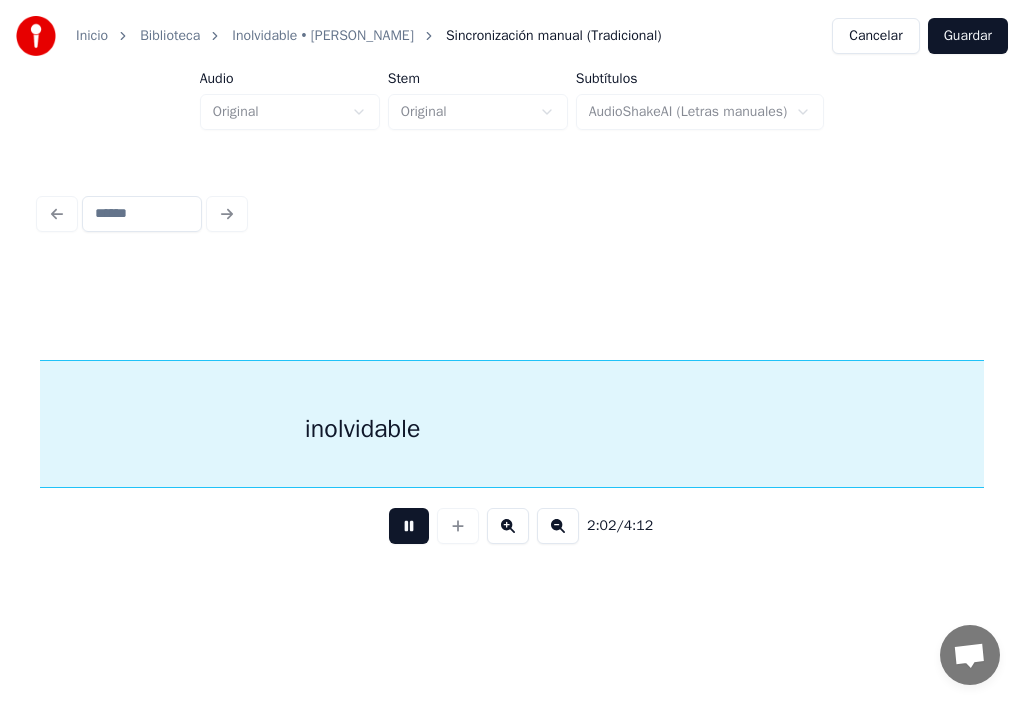 scroll, scrollTop: 0, scrollLeft: 153244, axis: horizontal 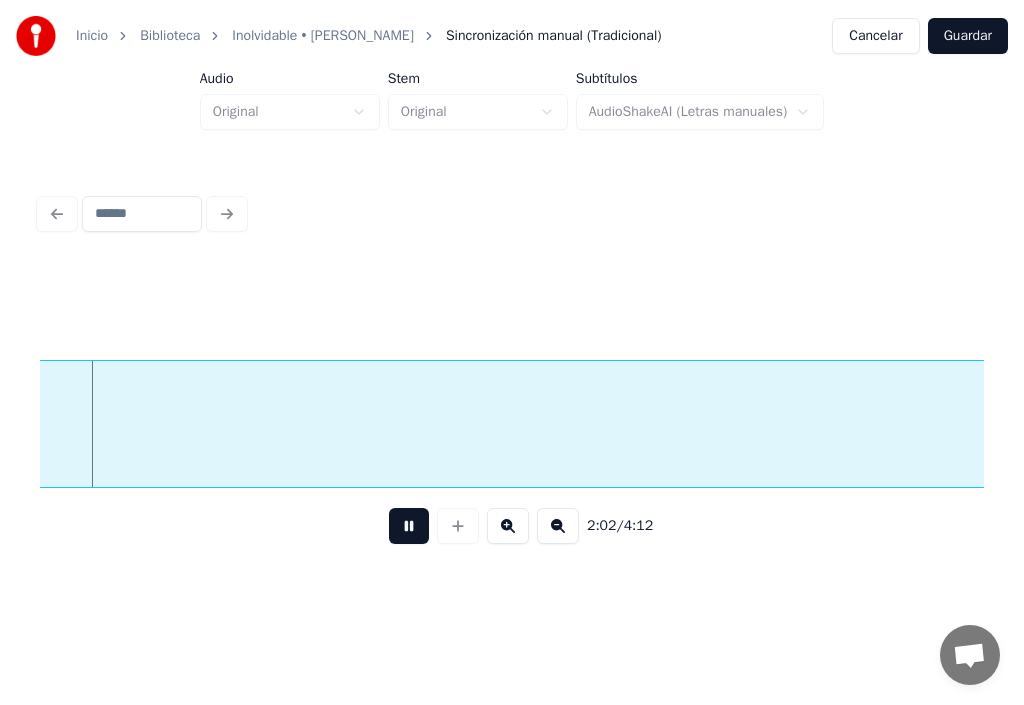 click at bounding box center [409, 526] 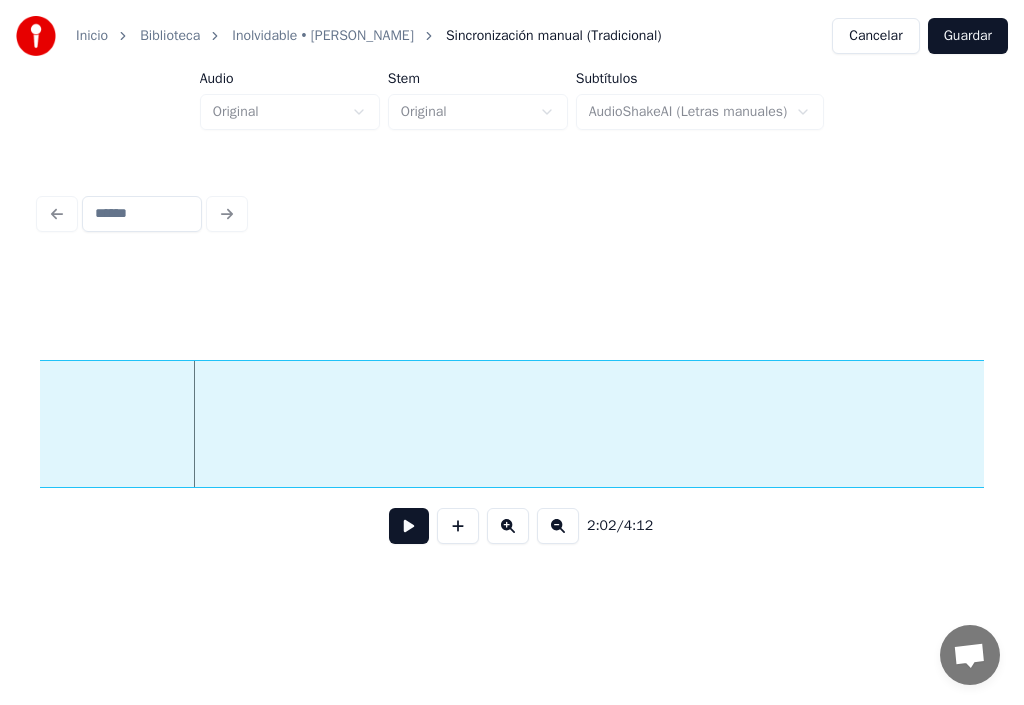click on "inolvidable" at bounding box center [-593, 429] 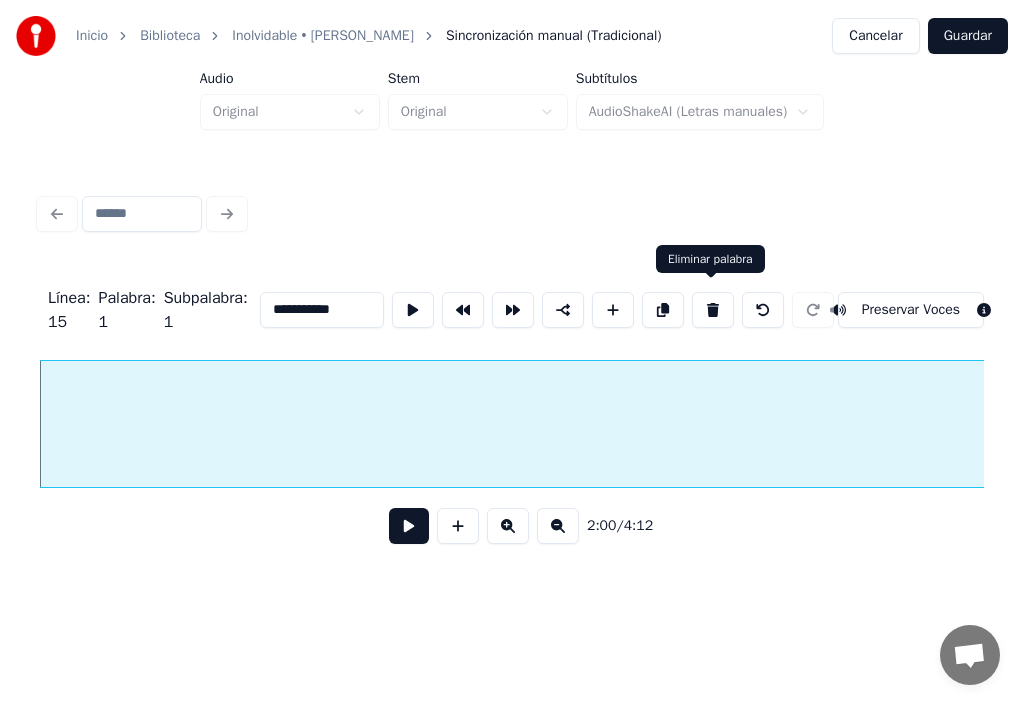 click at bounding box center [713, 310] 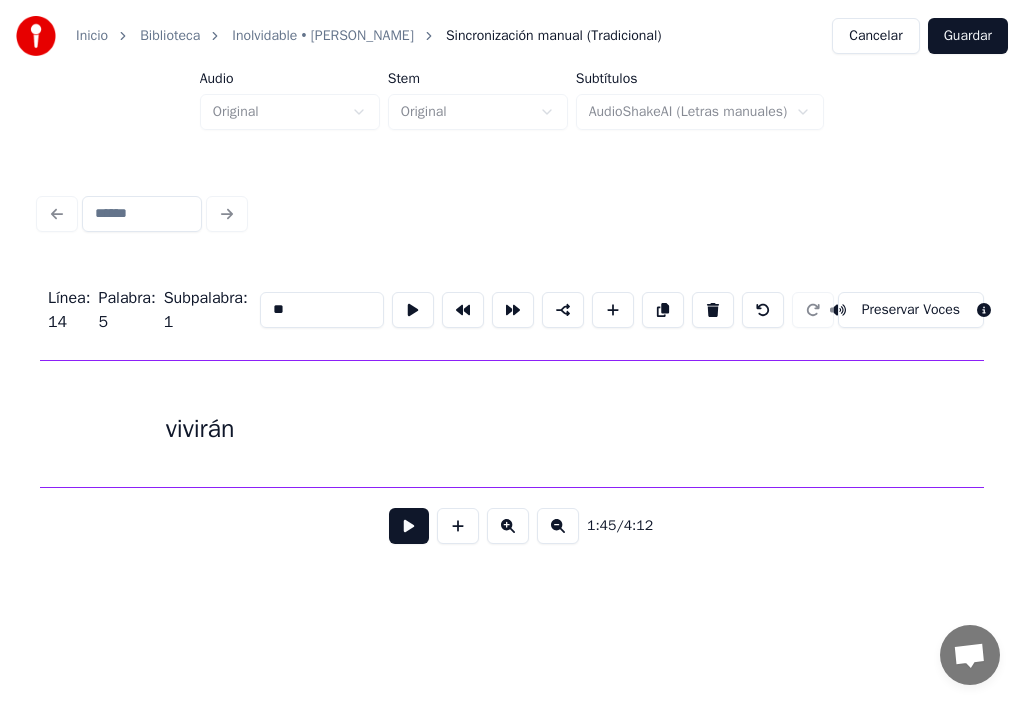 scroll, scrollTop: 0, scrollLeft: 129192, axis: horizontal 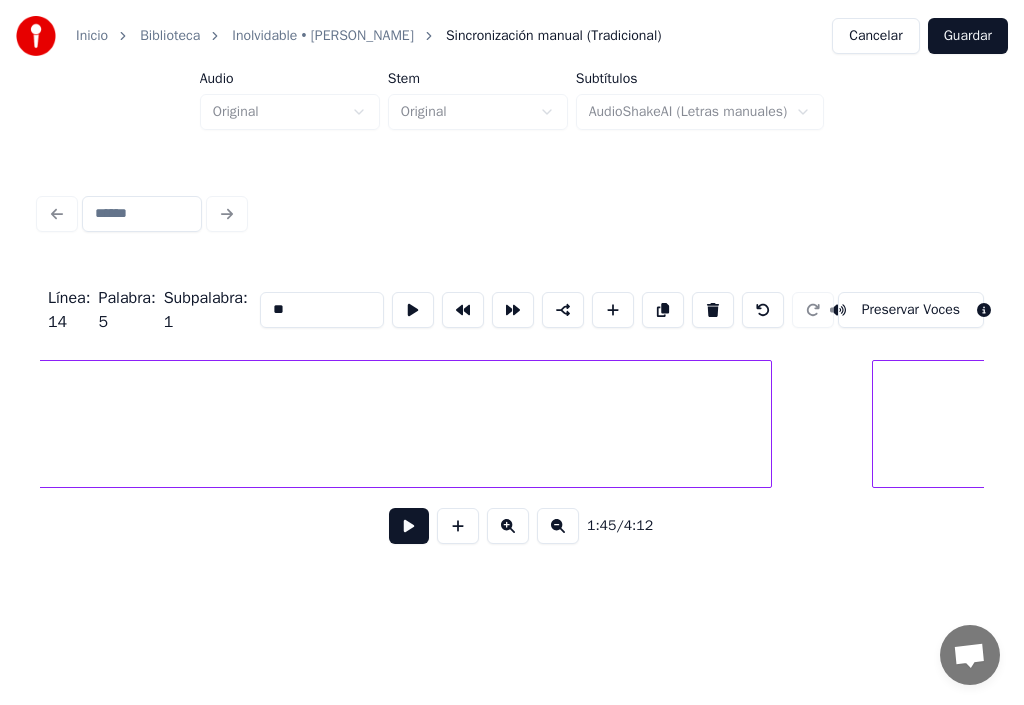 click at bounding box center [409, 526] 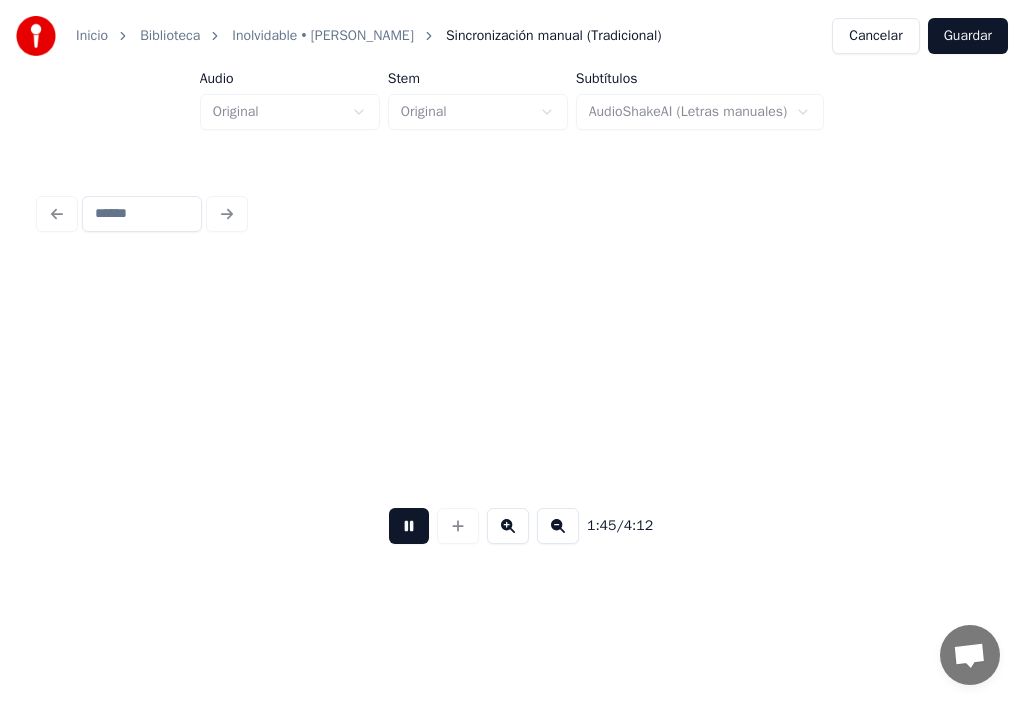 scroll, scrollTop: 0, scrollLeft: 131356, axis: horizontal 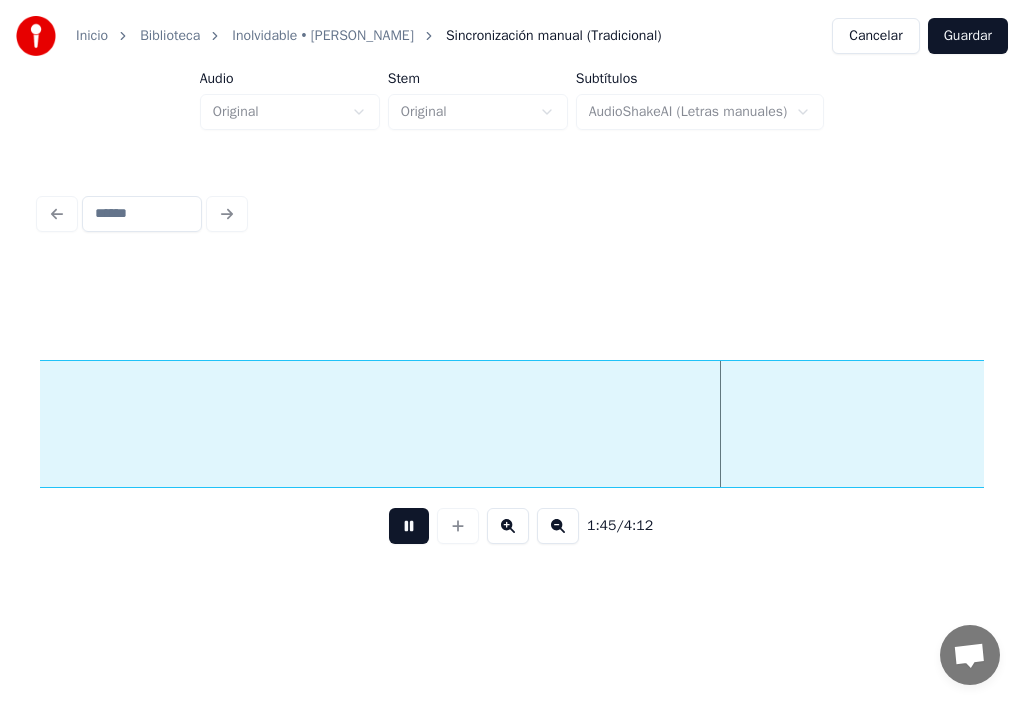 click at bounding box center (409, 526) 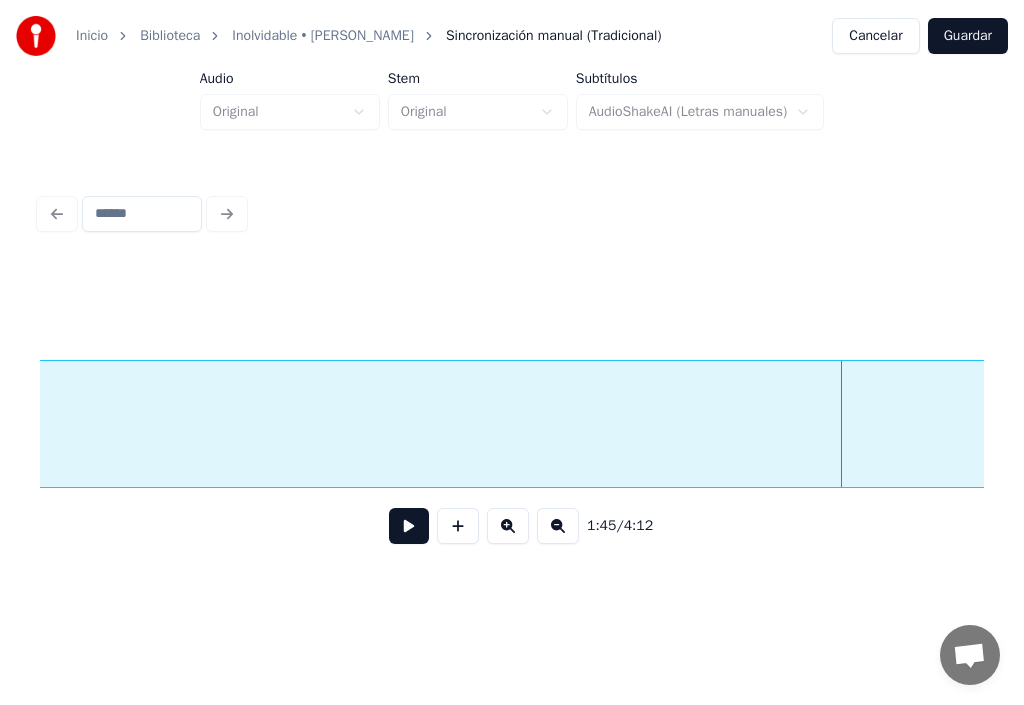 click at bounding box center (409, 526) 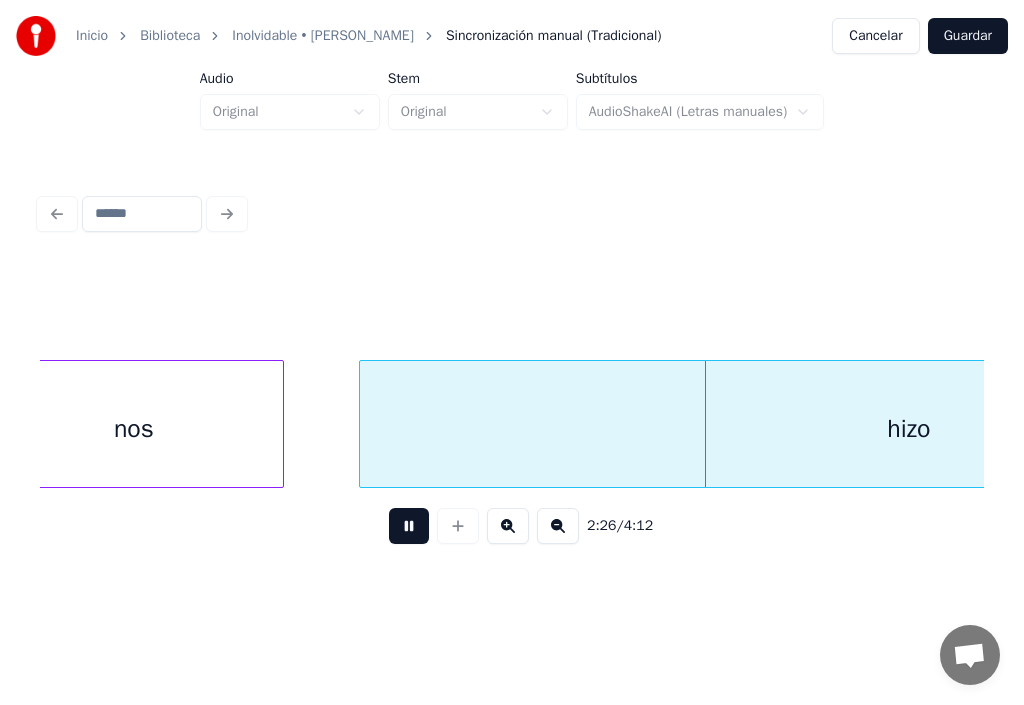 click on "Inicio Biblioteca Inolvidable • [PERSON_NAME] manual (Tradicional) Cancelar Guardar" at bounding box center (512, 36) 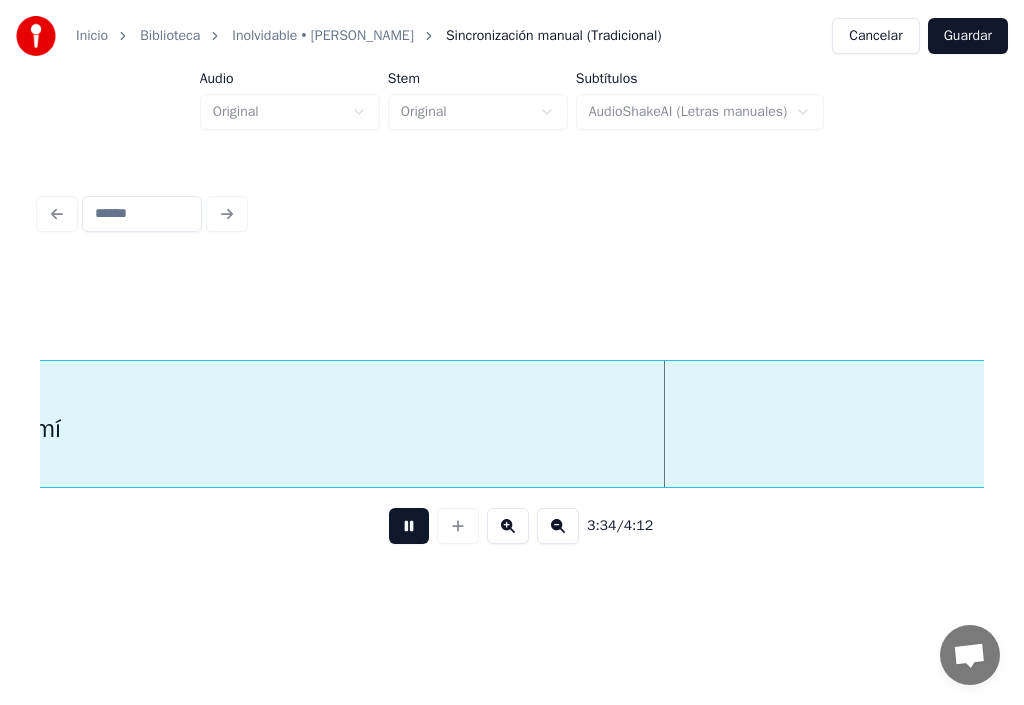 click at bounding box center [409, 526] 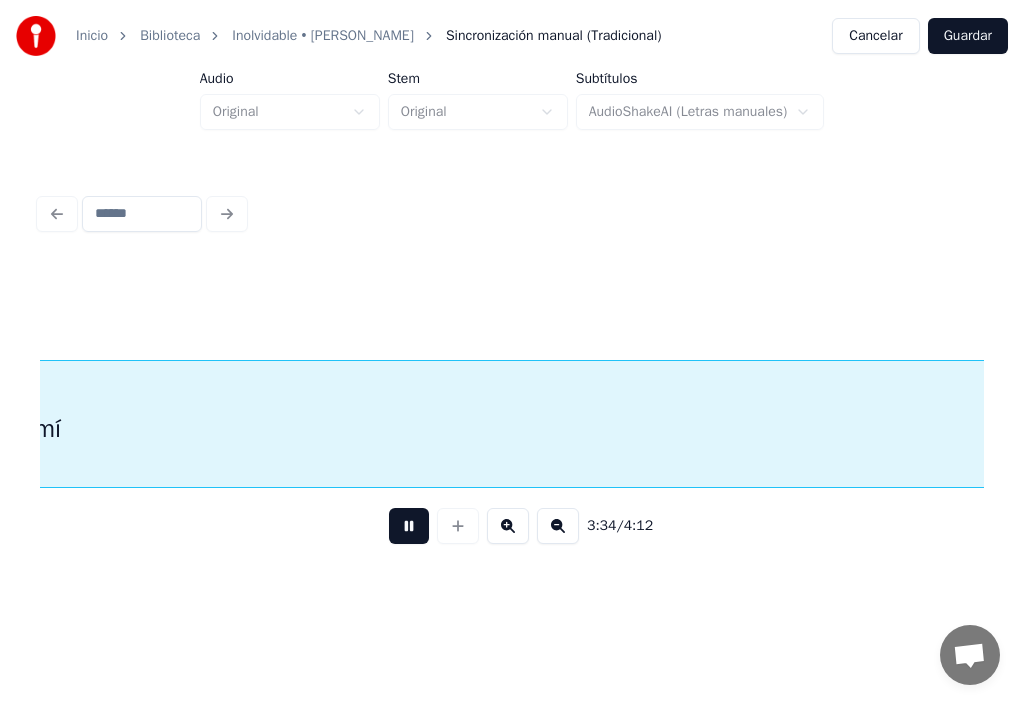 scroll, scrollTop: 0, scrollLeft: 268306, axis: horizontal 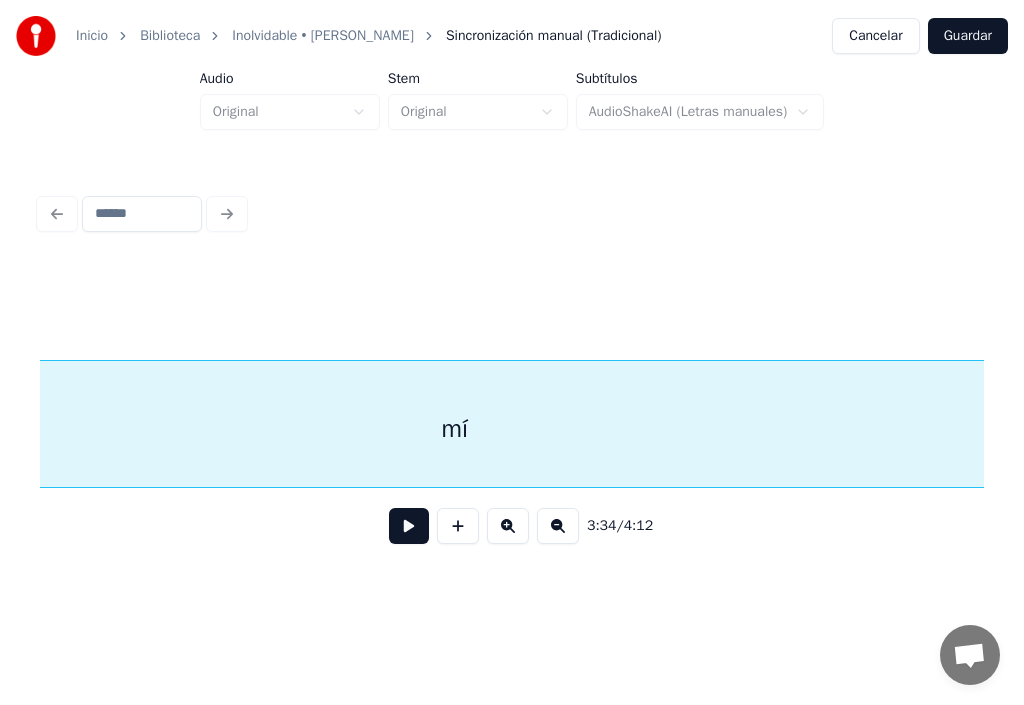 click at bounding box center [409, 526] 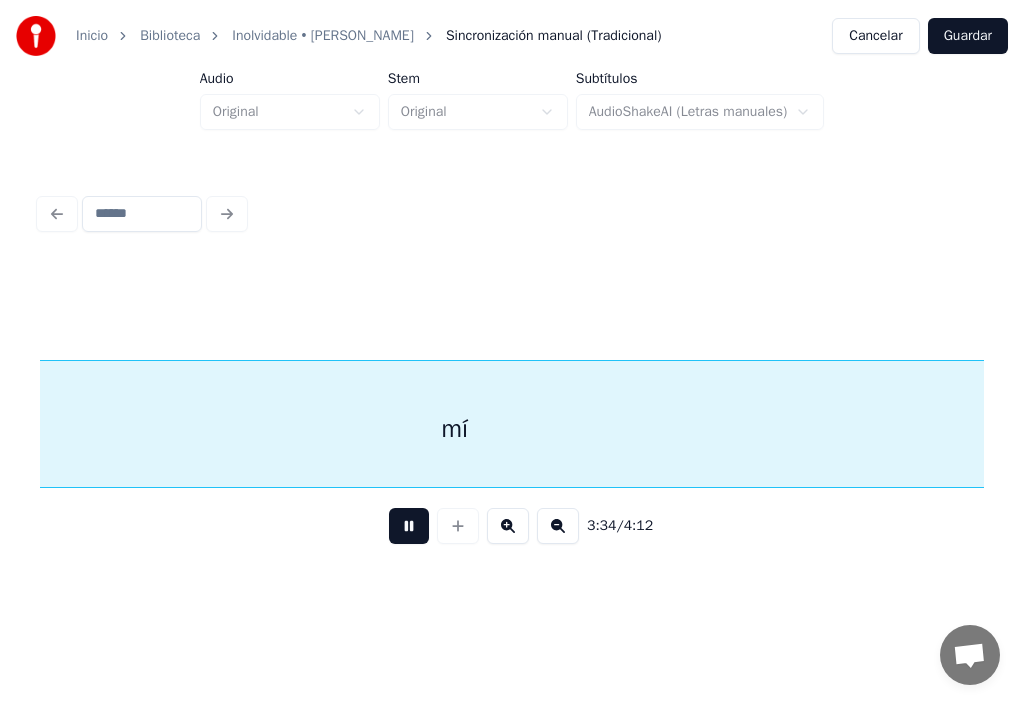 scroll, scrollTop: 0, scrollLeft: 268393, axis: horizontal 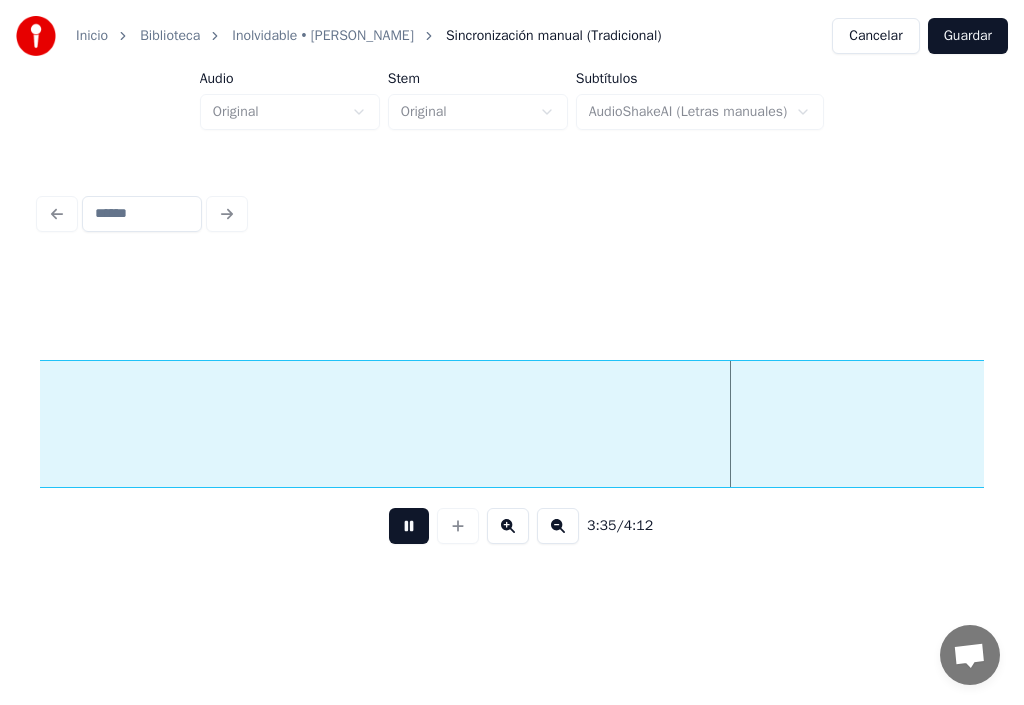 click at bounding box center (409, 526) 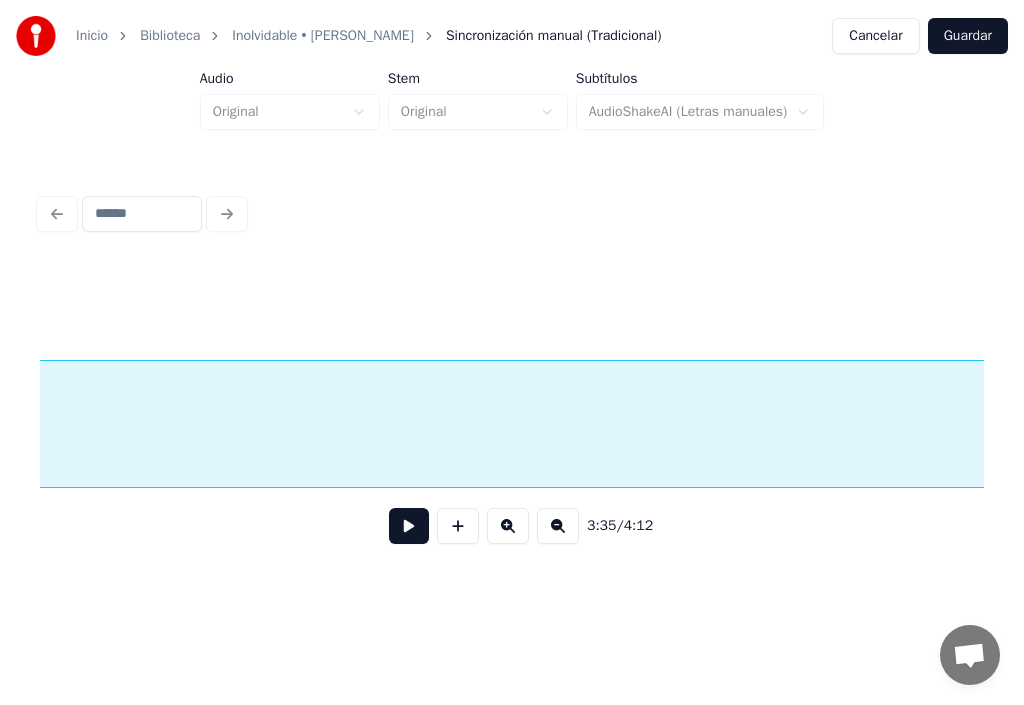 scroll, scrollTop: 0, scrollLeft: 263633, axis: horizontal 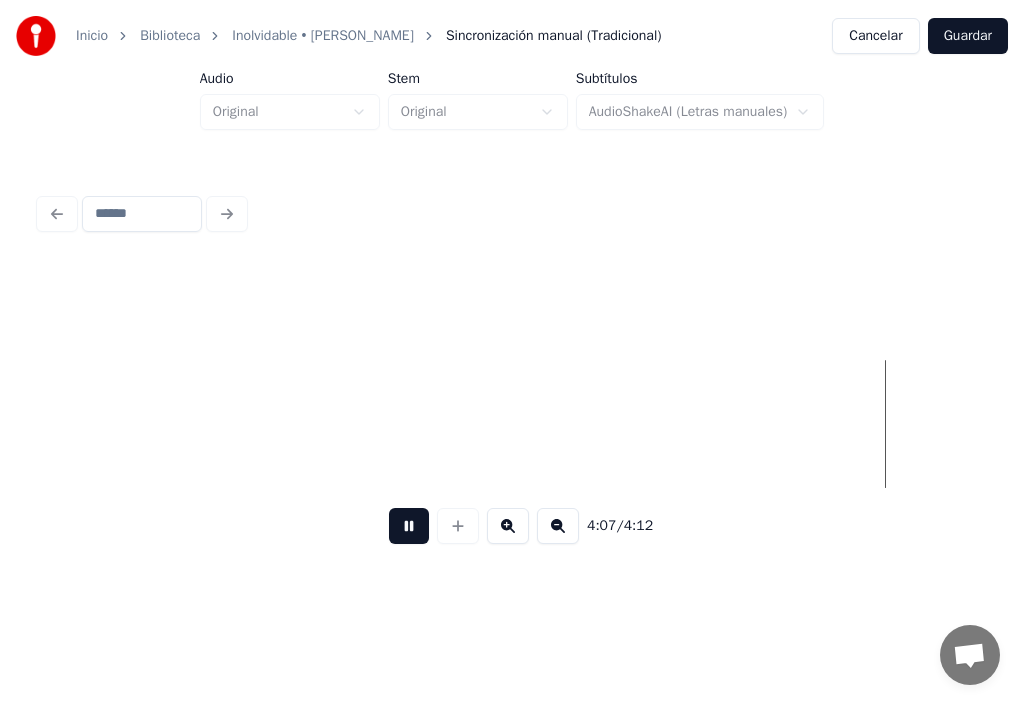 click on "Inicio" at bounding box center (92, 36) 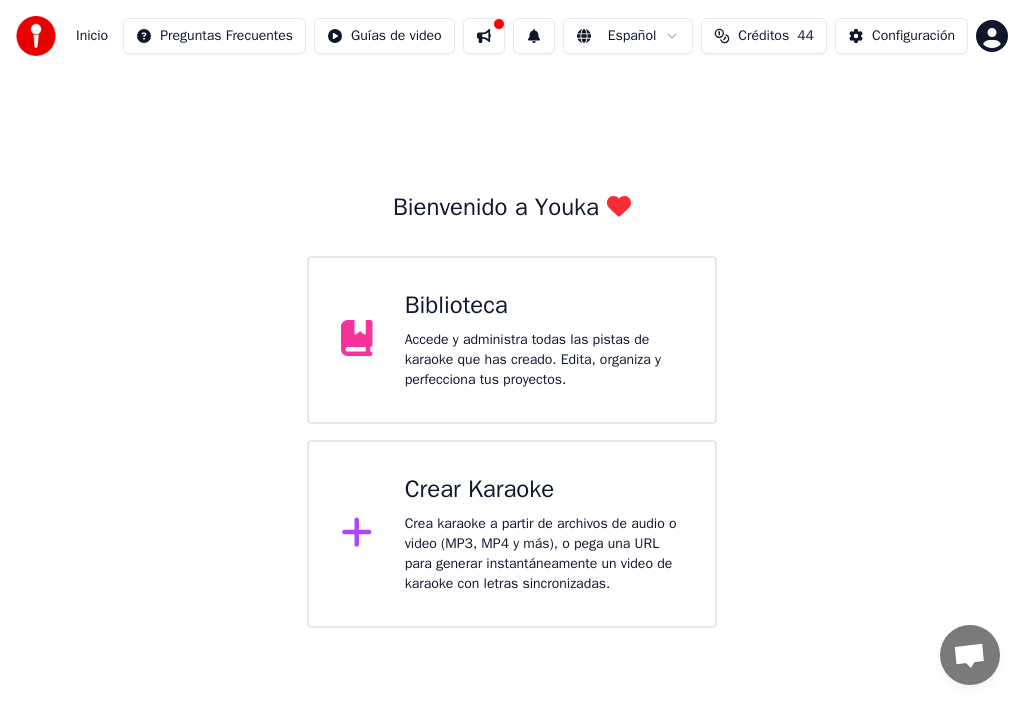 click on "Accede y administra todas las pistas de karaoke que has creado. Edita, organiza y perfecciona tus proyectos." at bounding box center (544, 360) 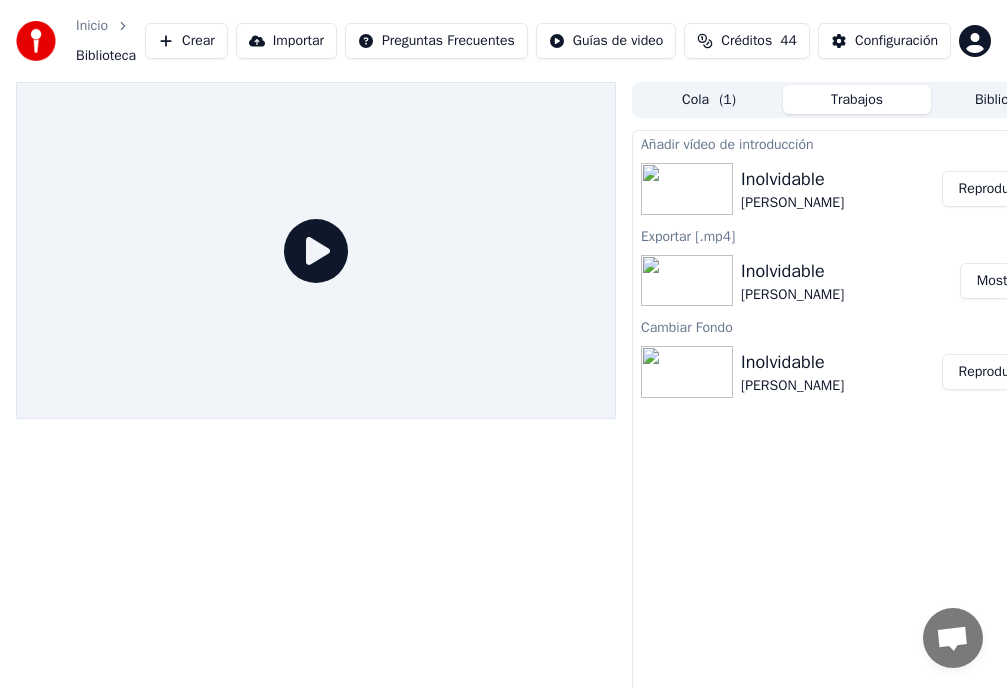 click on "Reproducir" at bounding box center [991, 189] 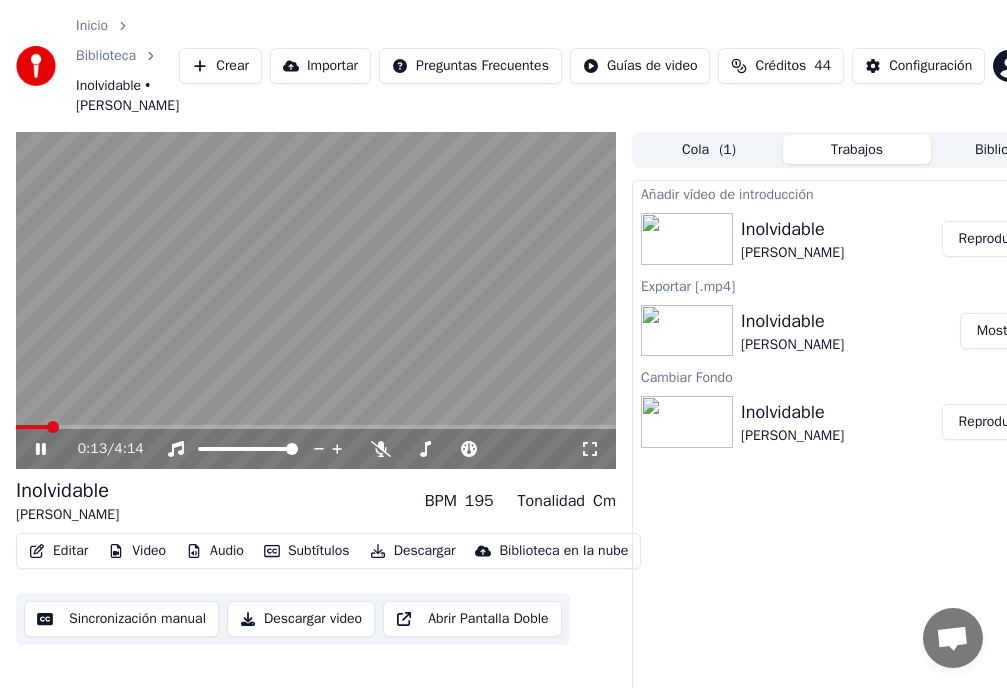 click 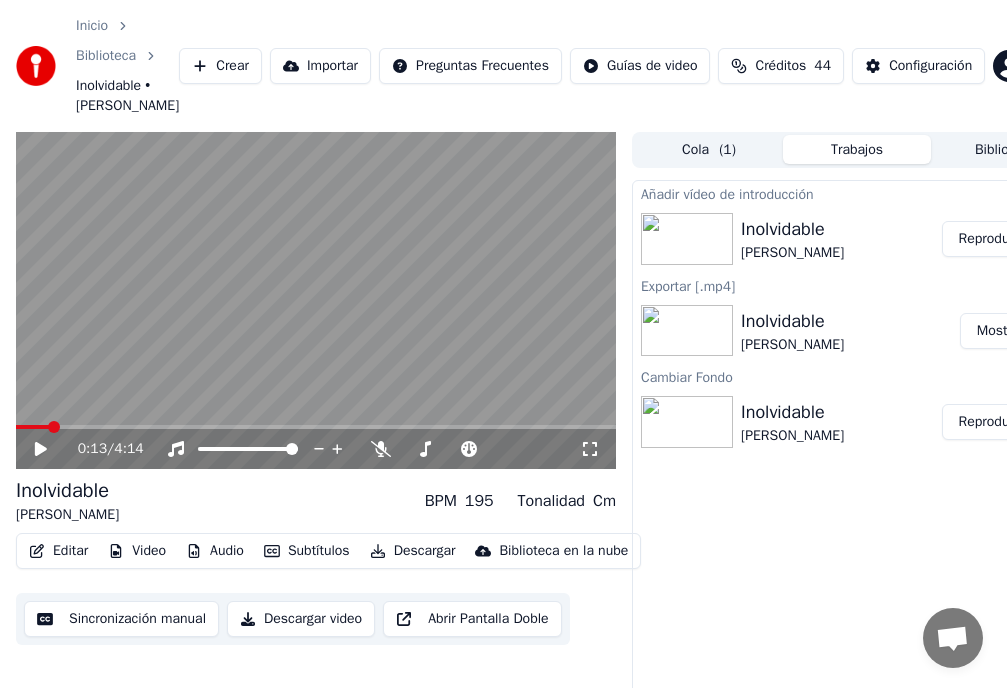 click on "Importar" at bounding box center [320, 66] 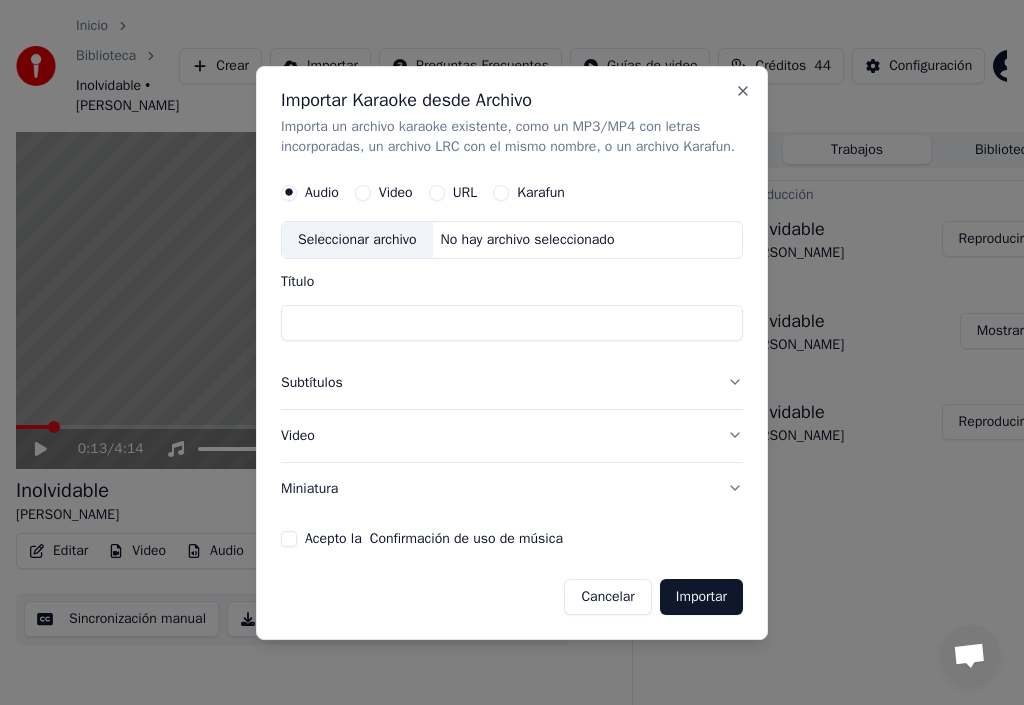 click on "Video" at bounding box center [512, 435] 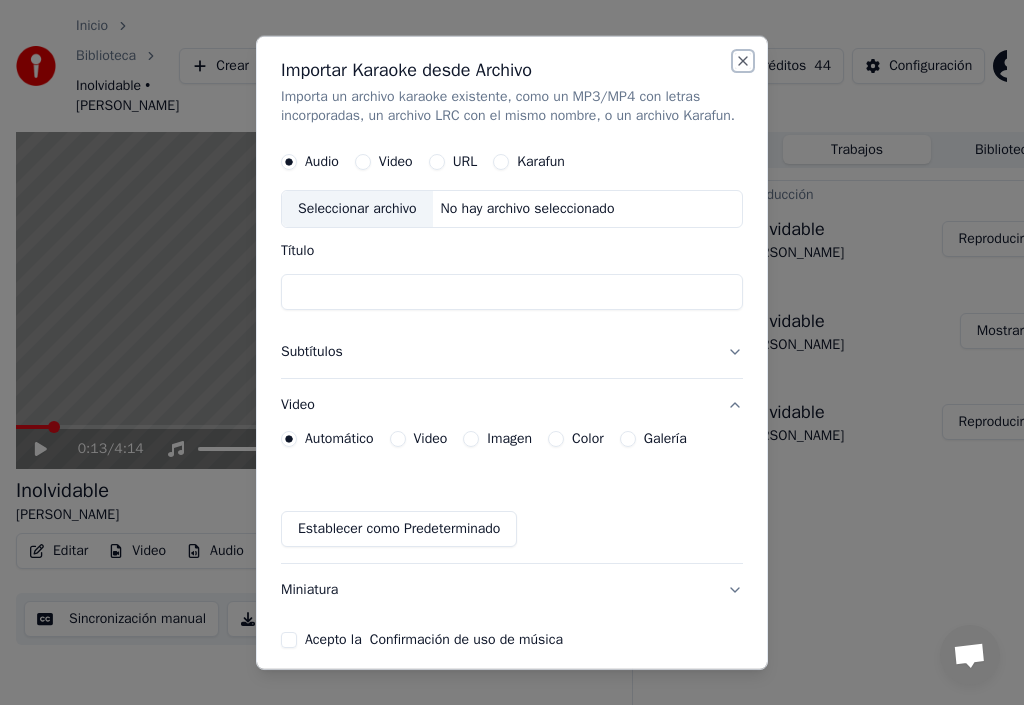 click on "Close" at bounding box center [743, 60] 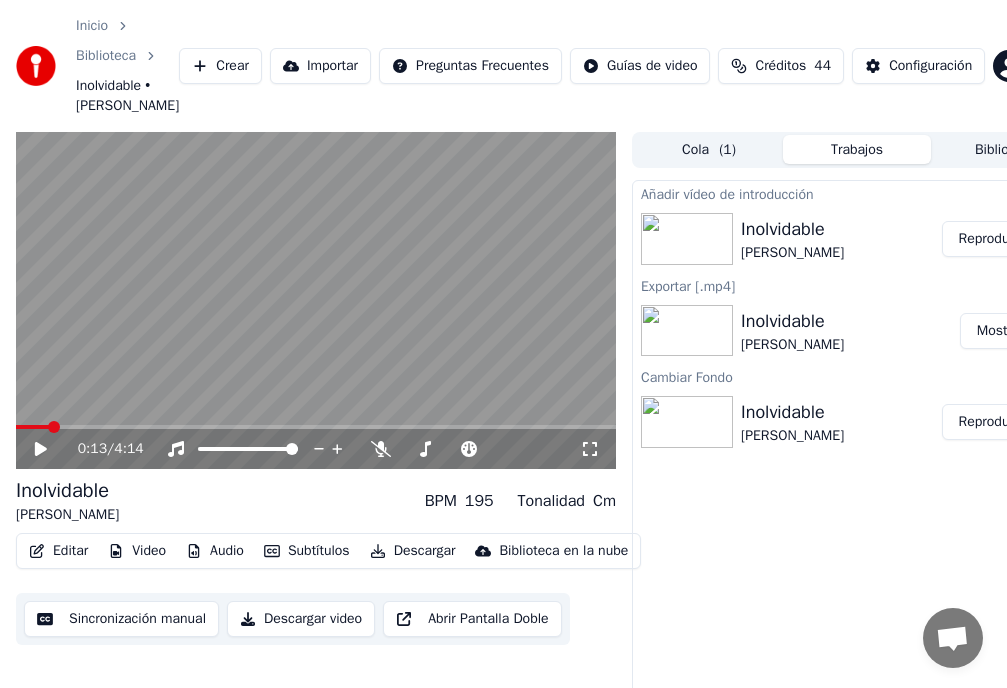 click on "Descargar video" at bounding box center (301, 619) 